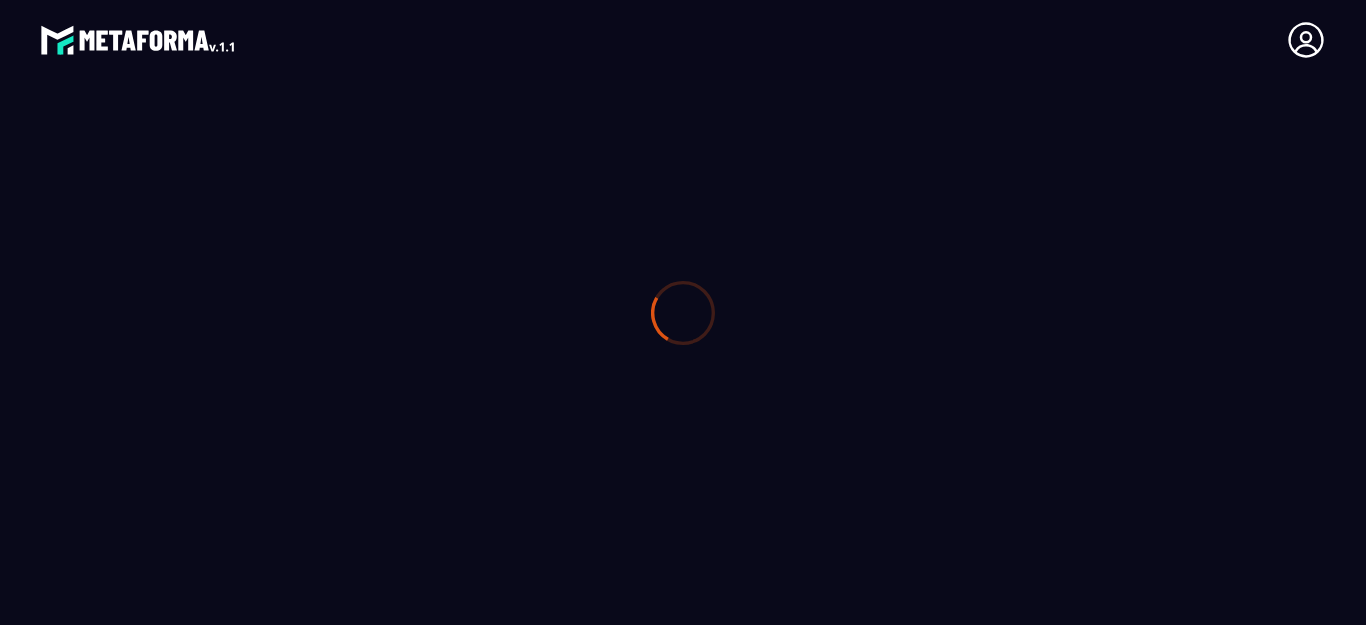 scroll, scrollTop: 0, scrollLeft: 0, axis: both 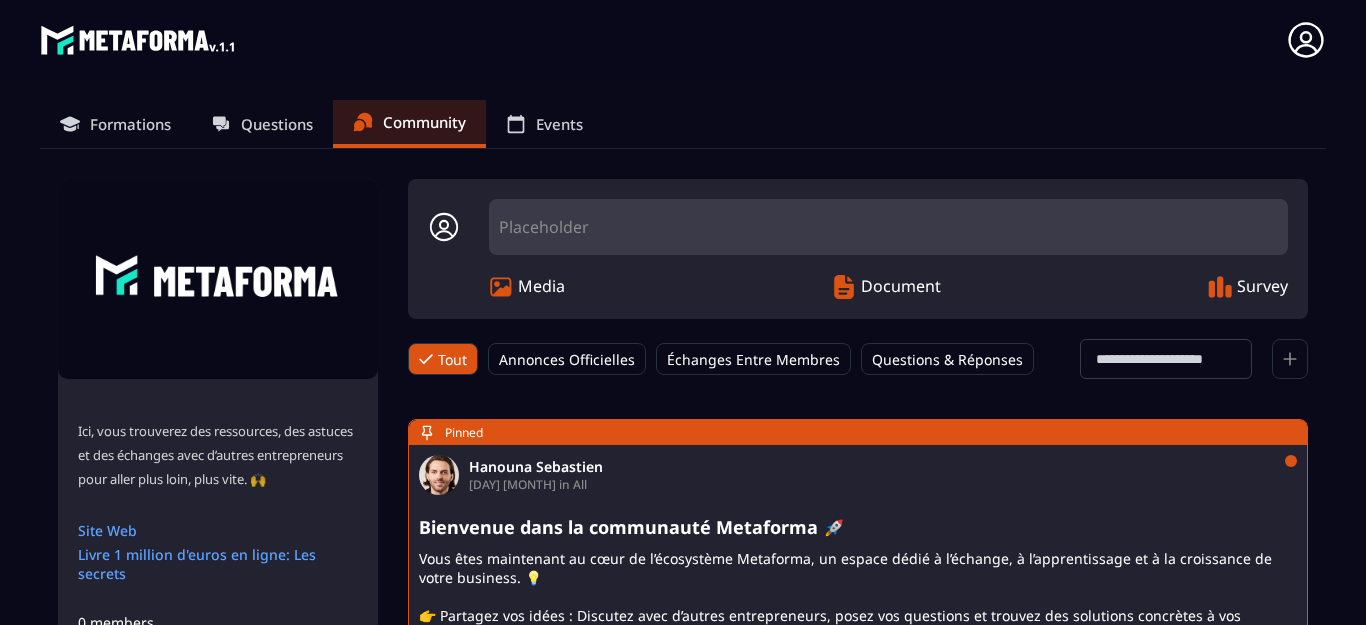 click on "Formations" at bounding box center (130, 124) 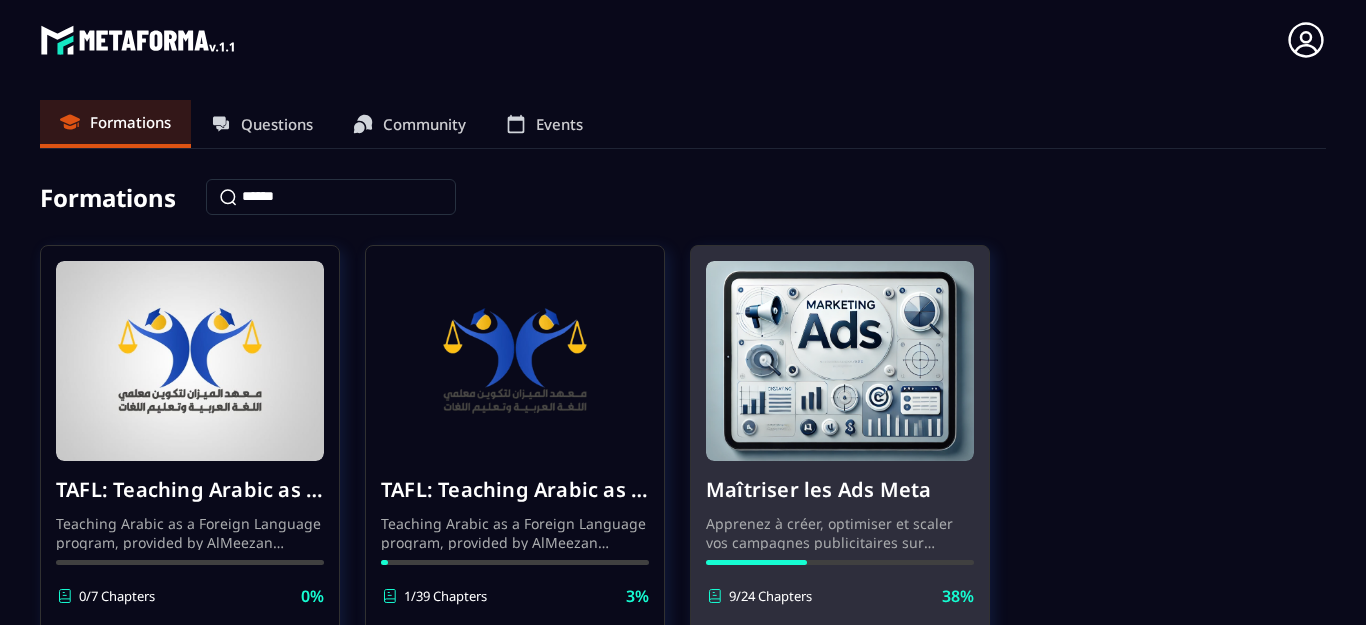 drag, startPoint x: 905, startPoint y: 381, endPoint x: 839, endPoint y: 307, distance: 99.15644 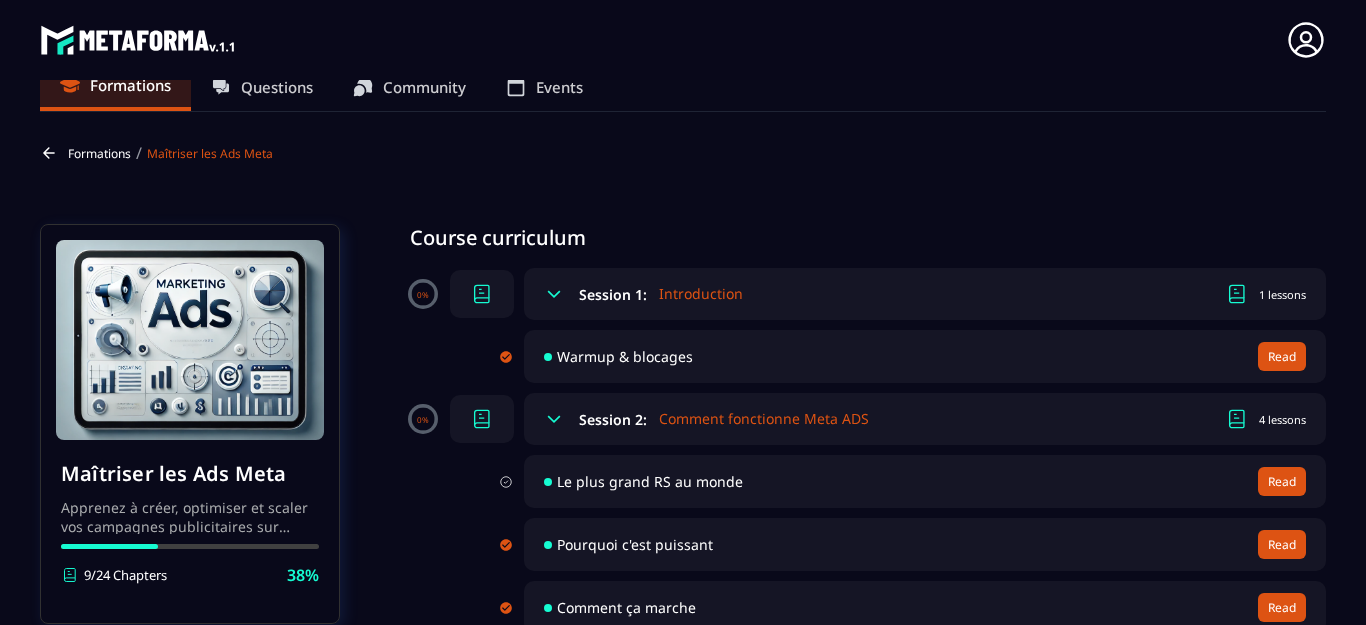scroll, scrollTop: 100, scrollLeft: 0, axis: vertical 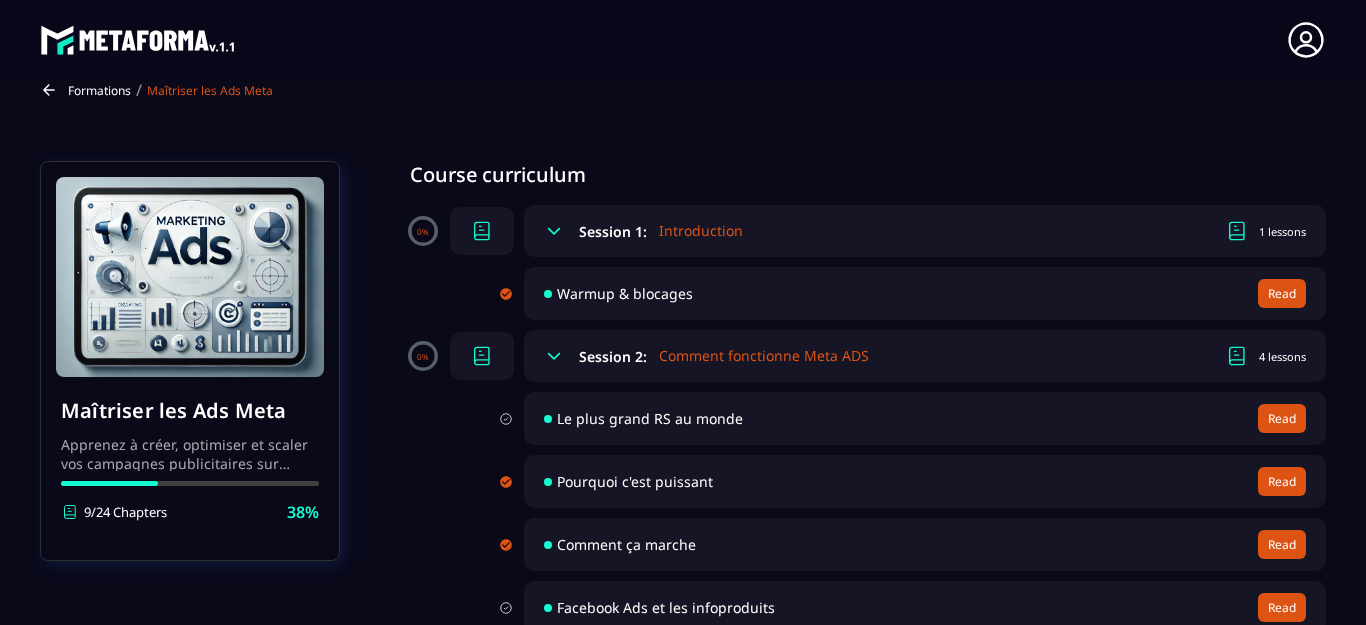 click on "Read" at bounding box center [1282, 293] 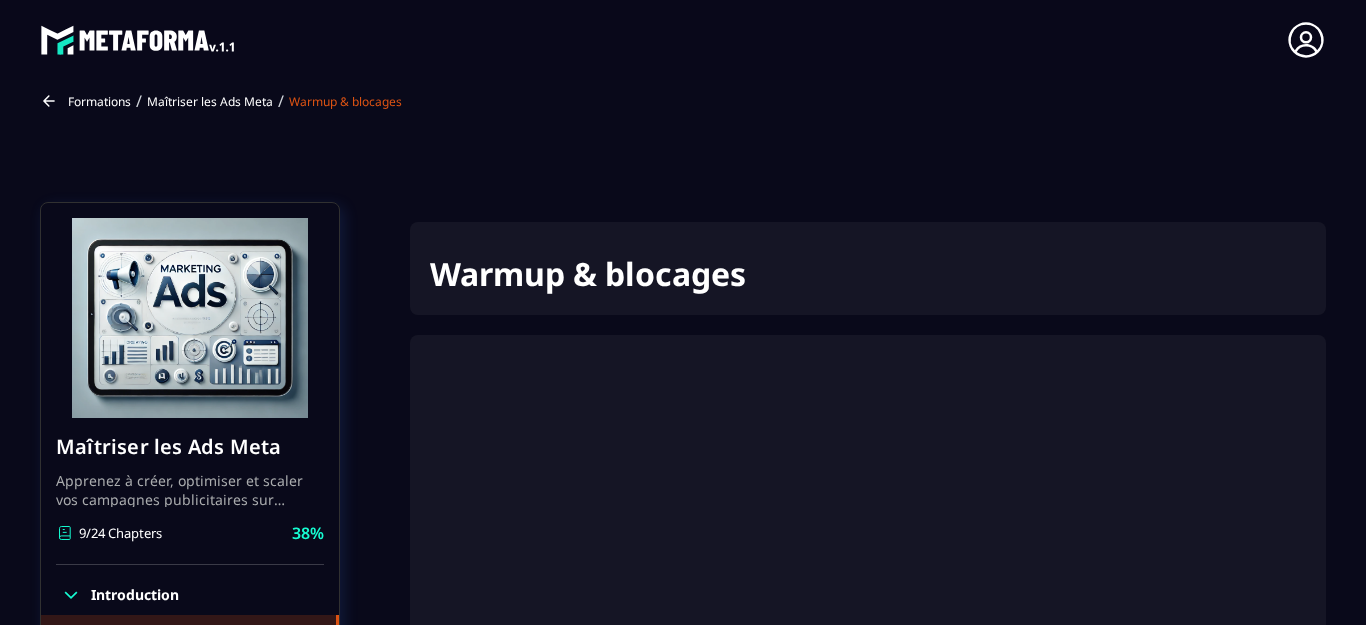 scroll, scrollTop: 0, scrollLeft: 0, axis: both 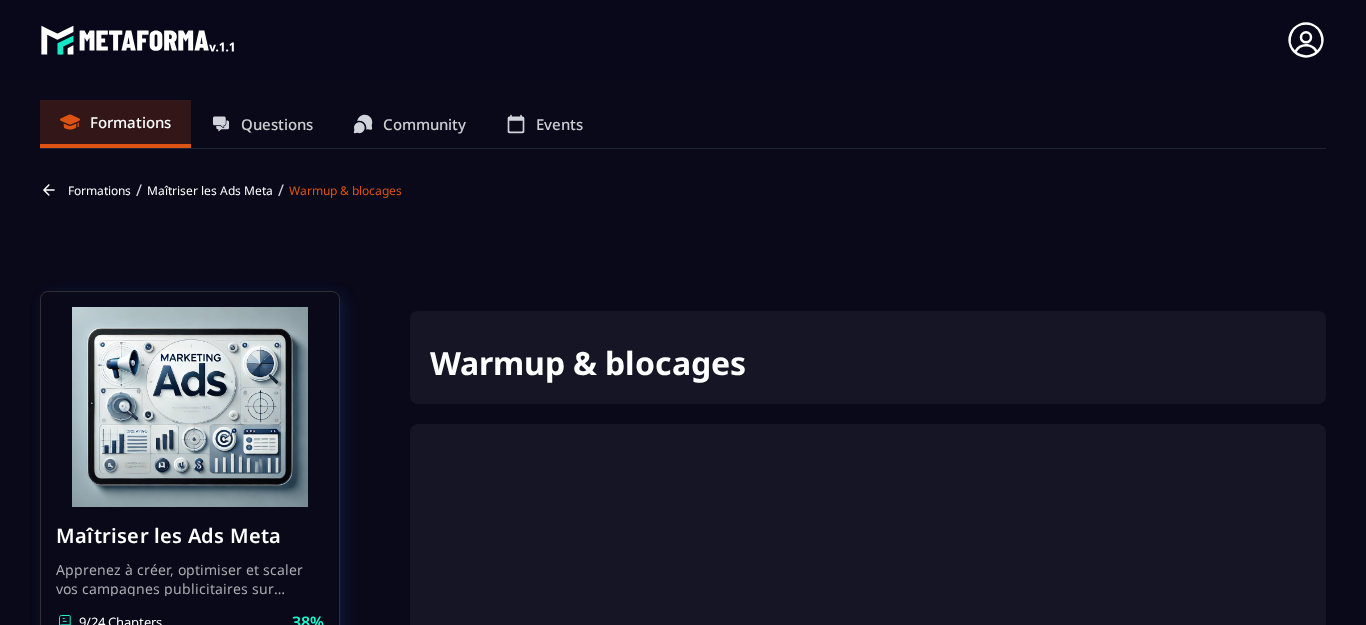 click on "Community" at bounding box center (424, 124) 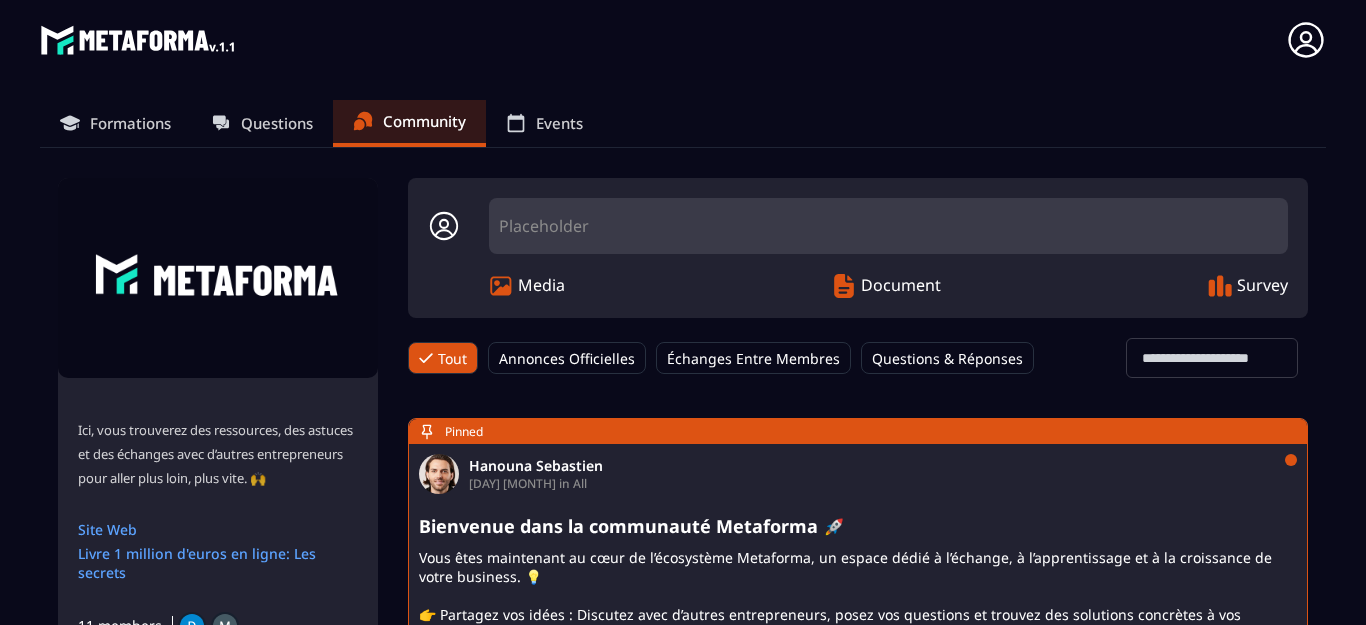 scroll, scrollTop: 0, scrollLeft: 0, axis: both 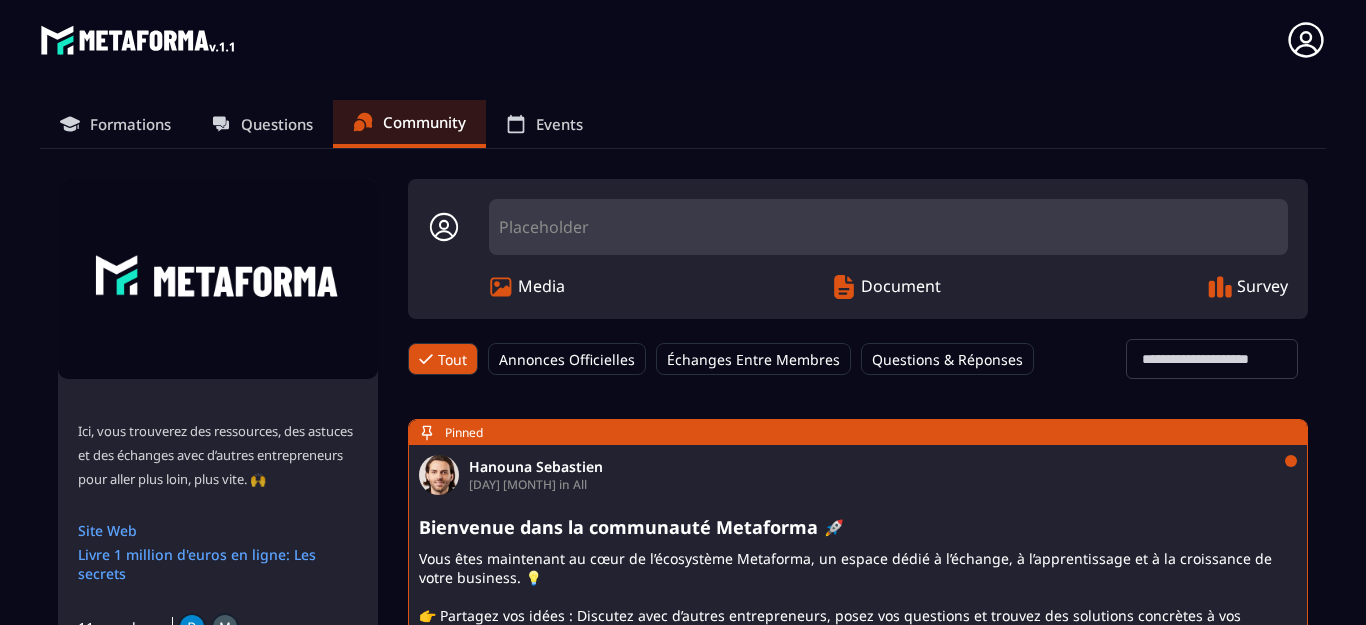 click on "Formations" at bounding box center [130, 124] 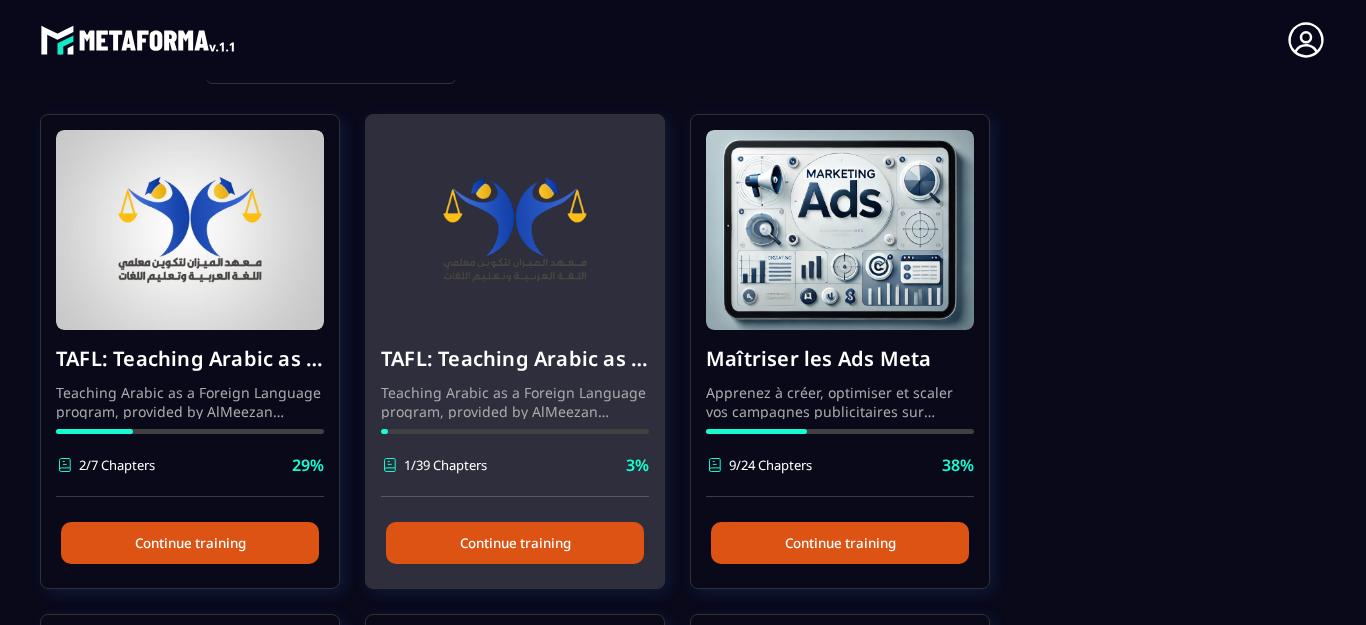 scroll, scrollTop: 0, scrollLeft: 0, axis: both 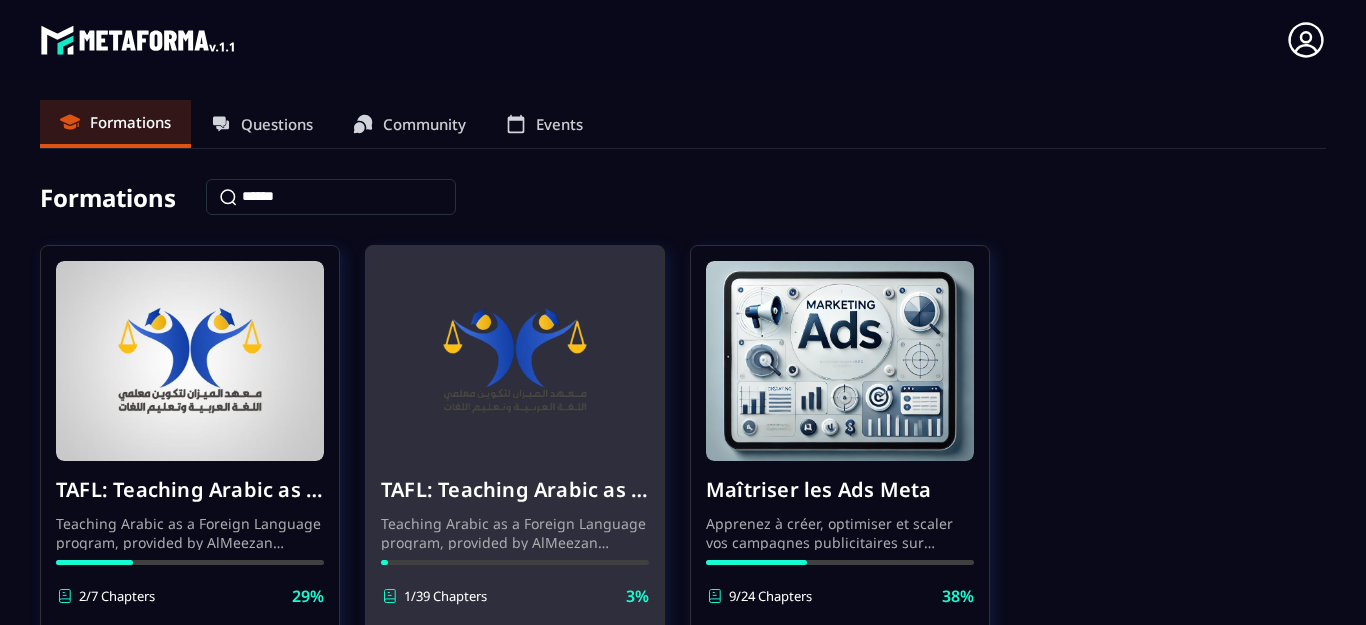 click at bounding box center (515, 361) 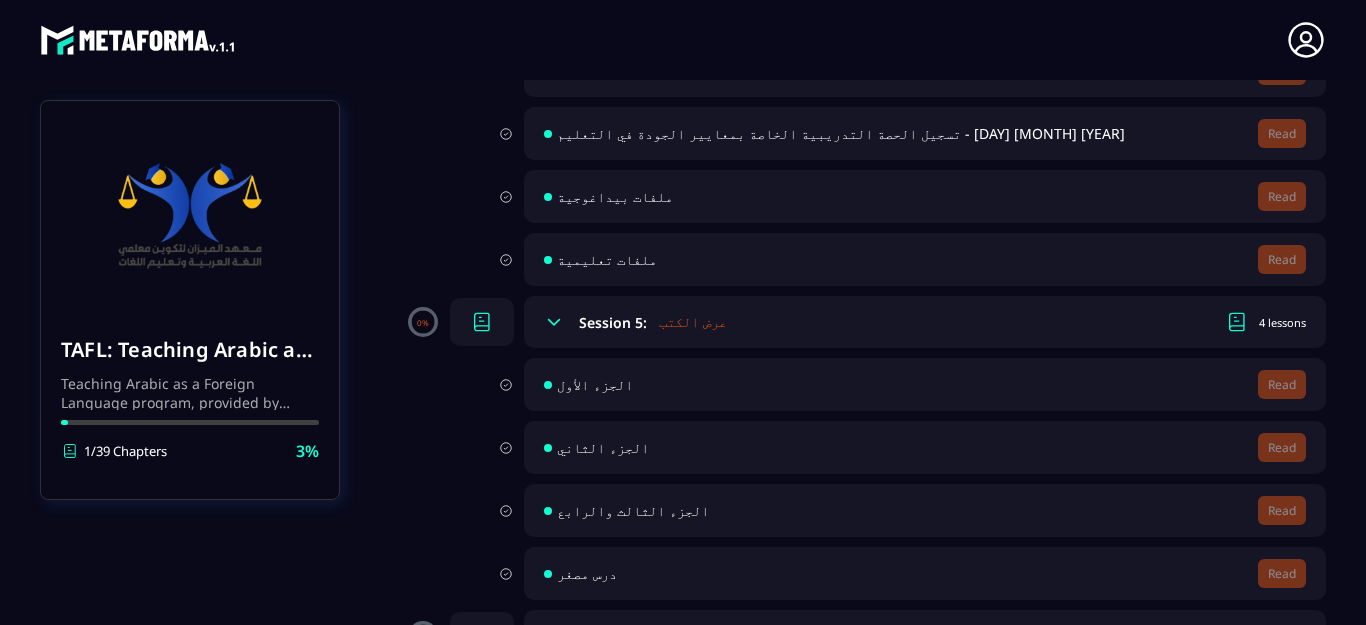 scroll, scrollTop: 1300, scrollLeft: 0, axis: vertical 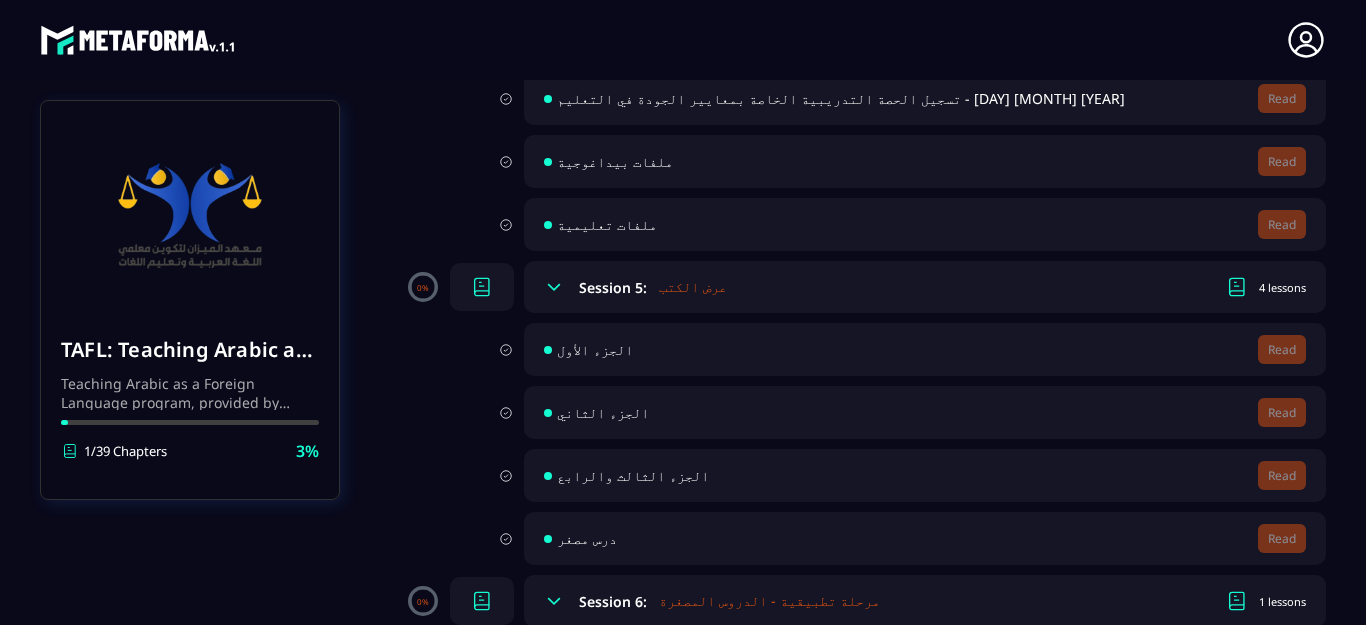 click on "4 lessons" at bounding box center (1282, 287) 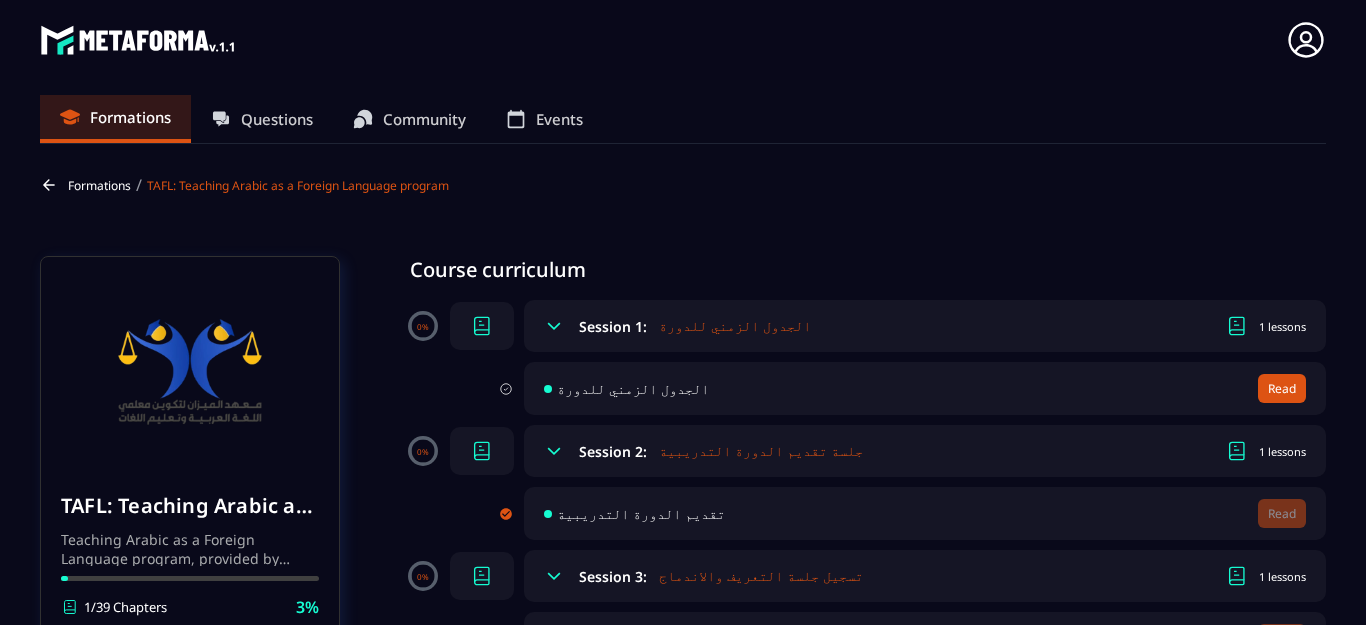 scroll, scrollTop: 0, scrollLeft: 0, axis: both 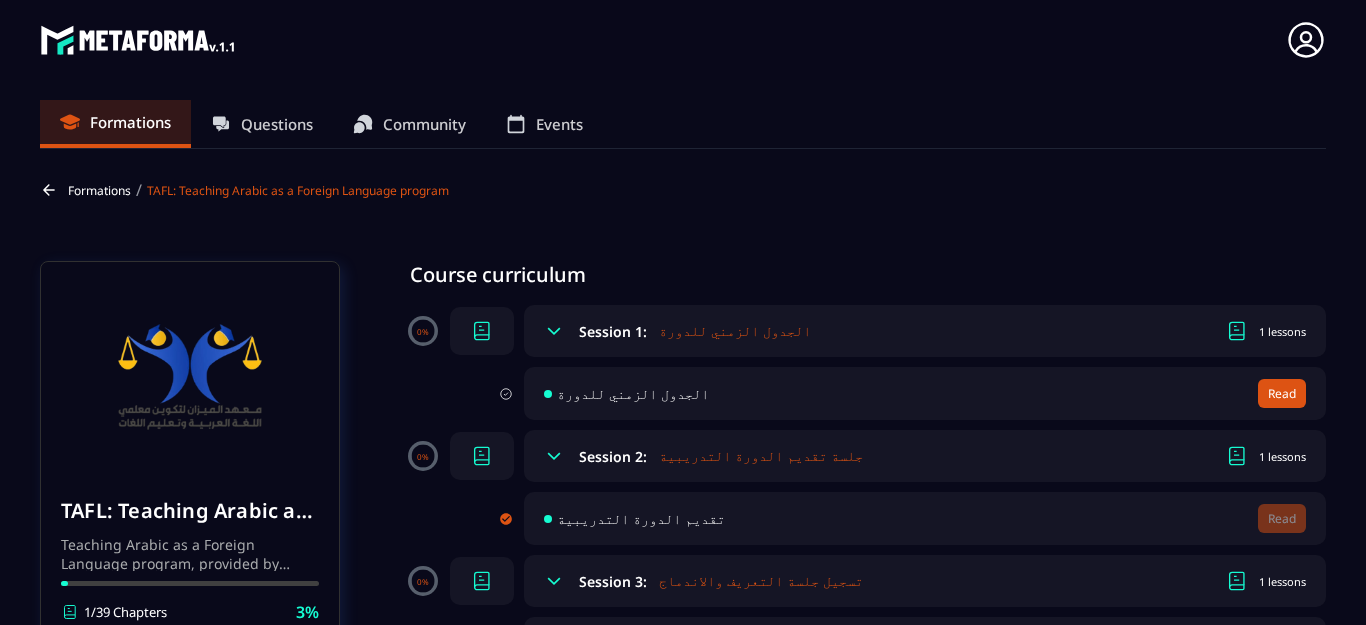 click on "Questions" at bounding box center [277, 124] 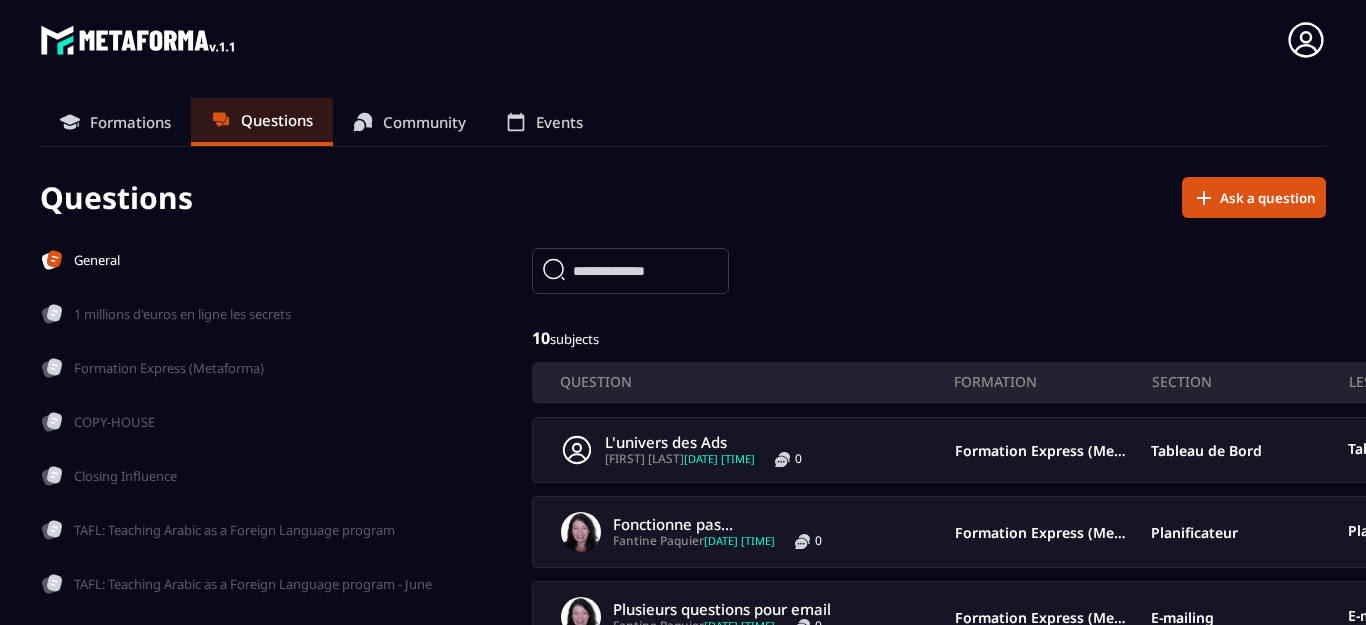 scroll, scrollTop: 0, scrollLeft: 0, axis: both 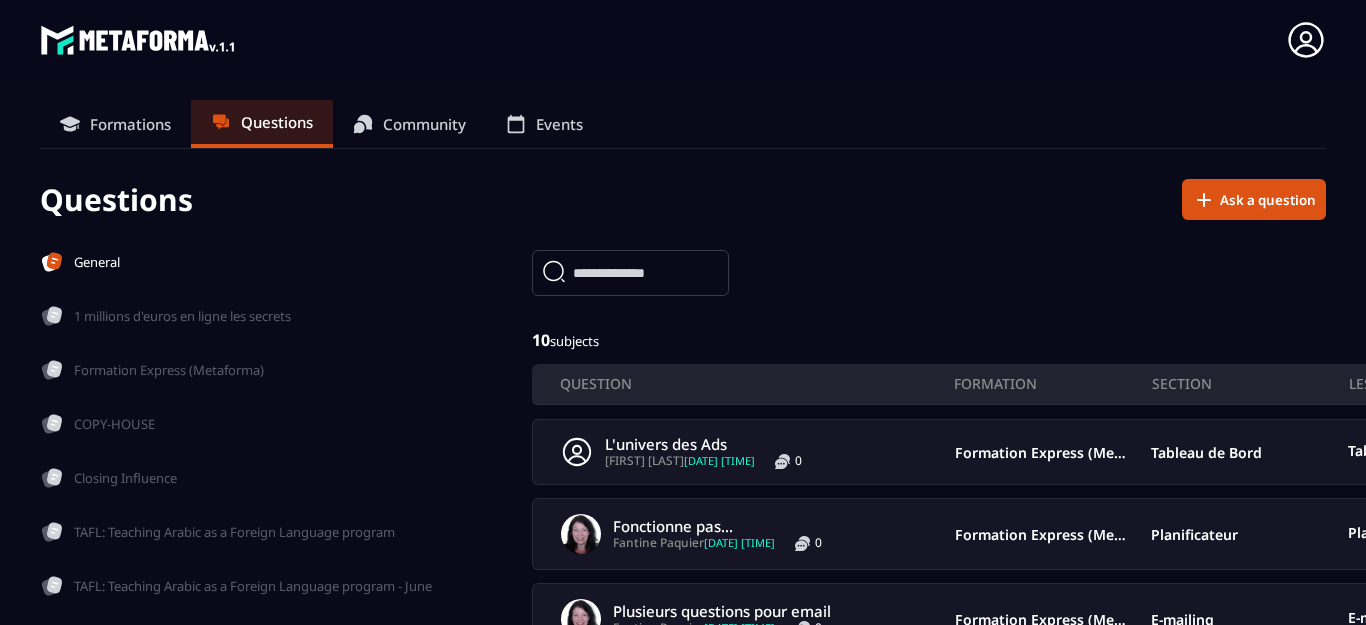 click on "Formations" at bounding box center [130, 124] 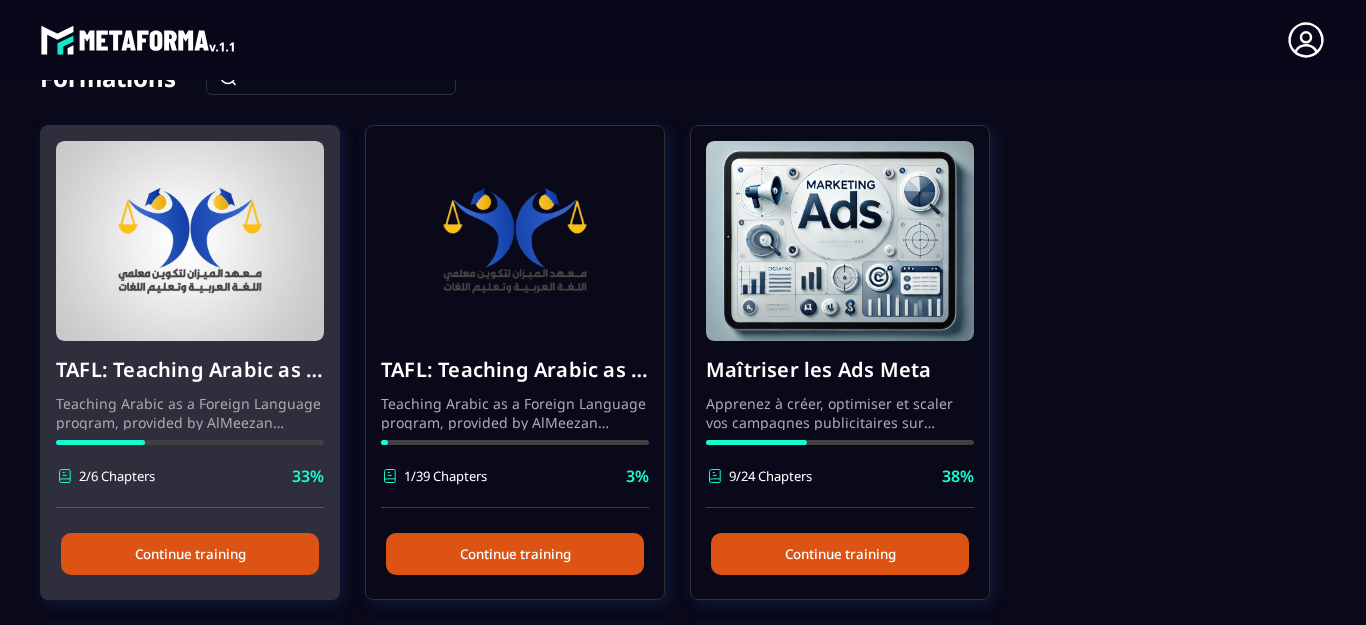 scroll, scrollTop: 100, scrollLeft: 0, axis: vertical 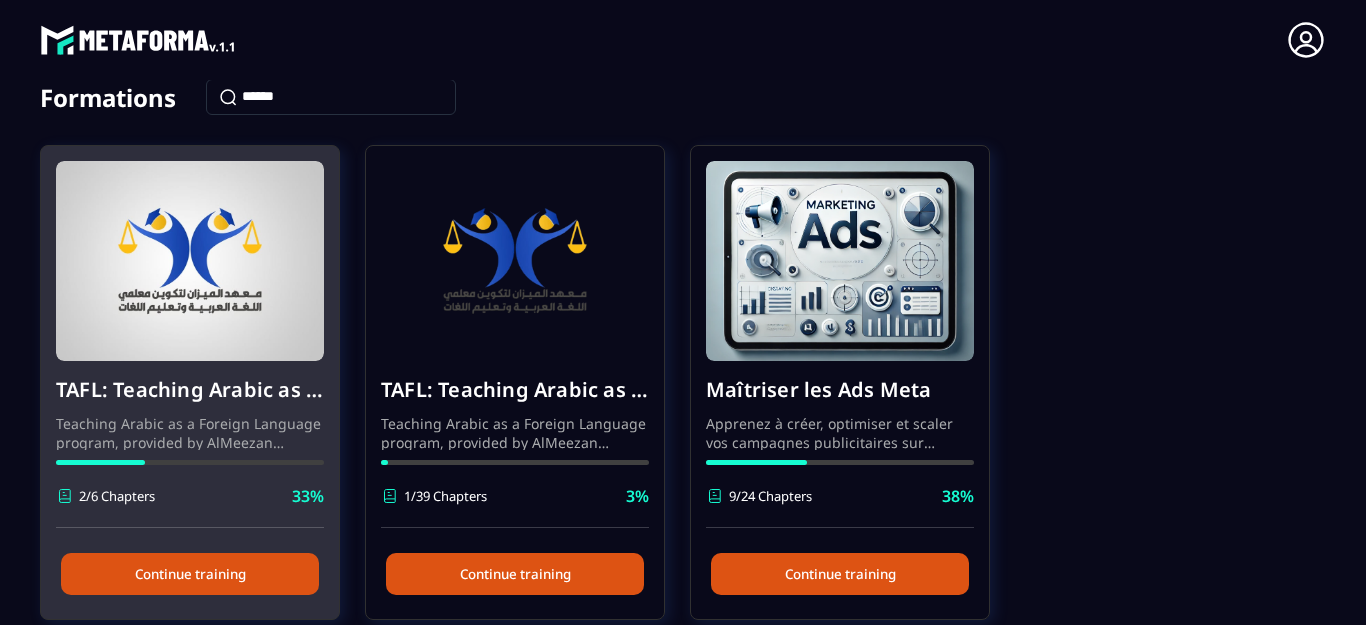 click at bounding box center [190, 261] 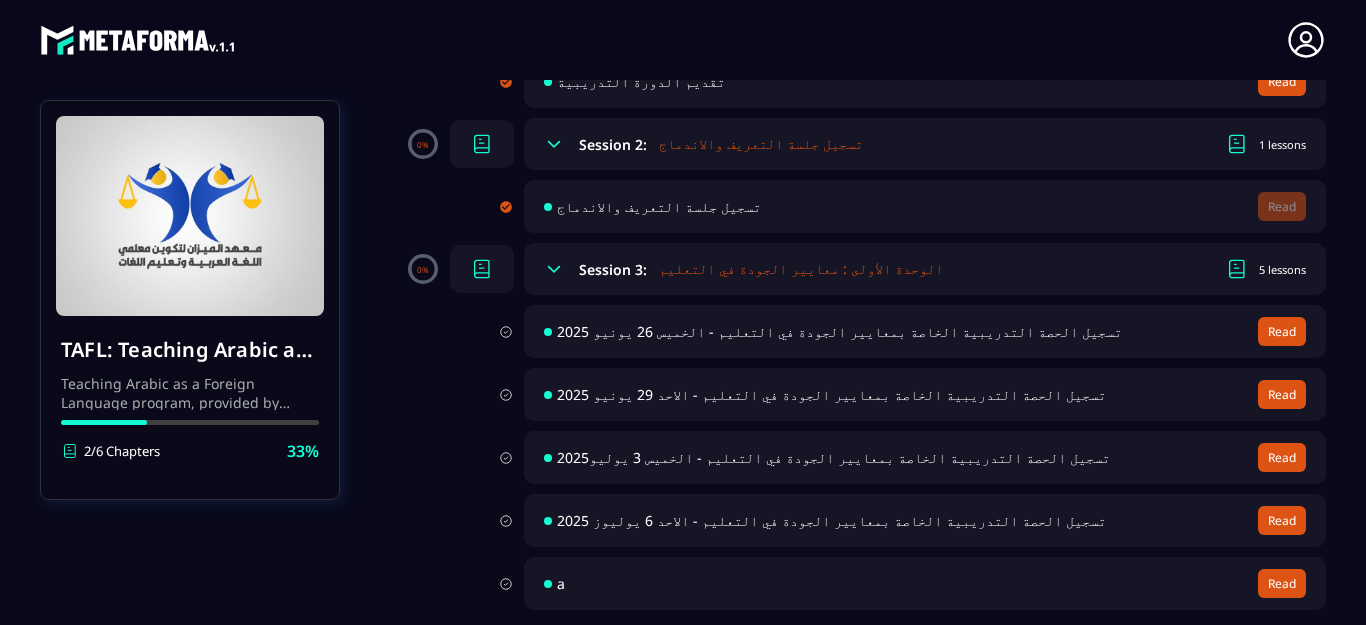 scroll, scrollTop: 319, scrollLeft: 0, axis: vertical 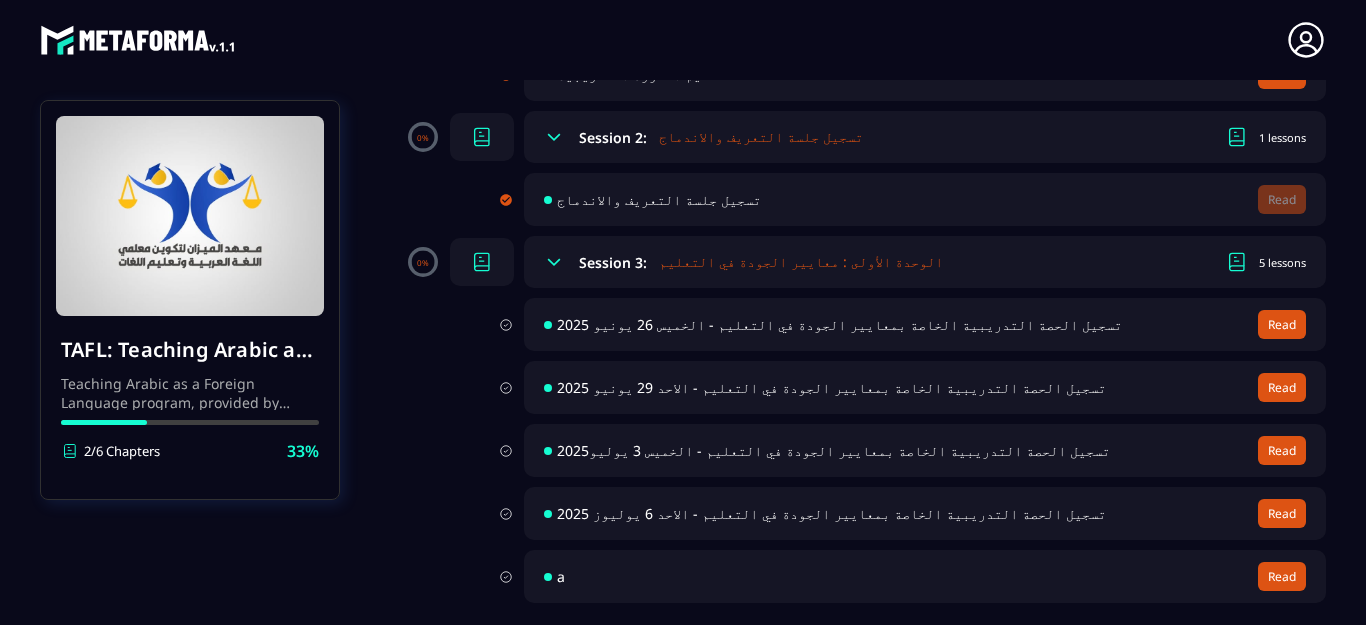 click 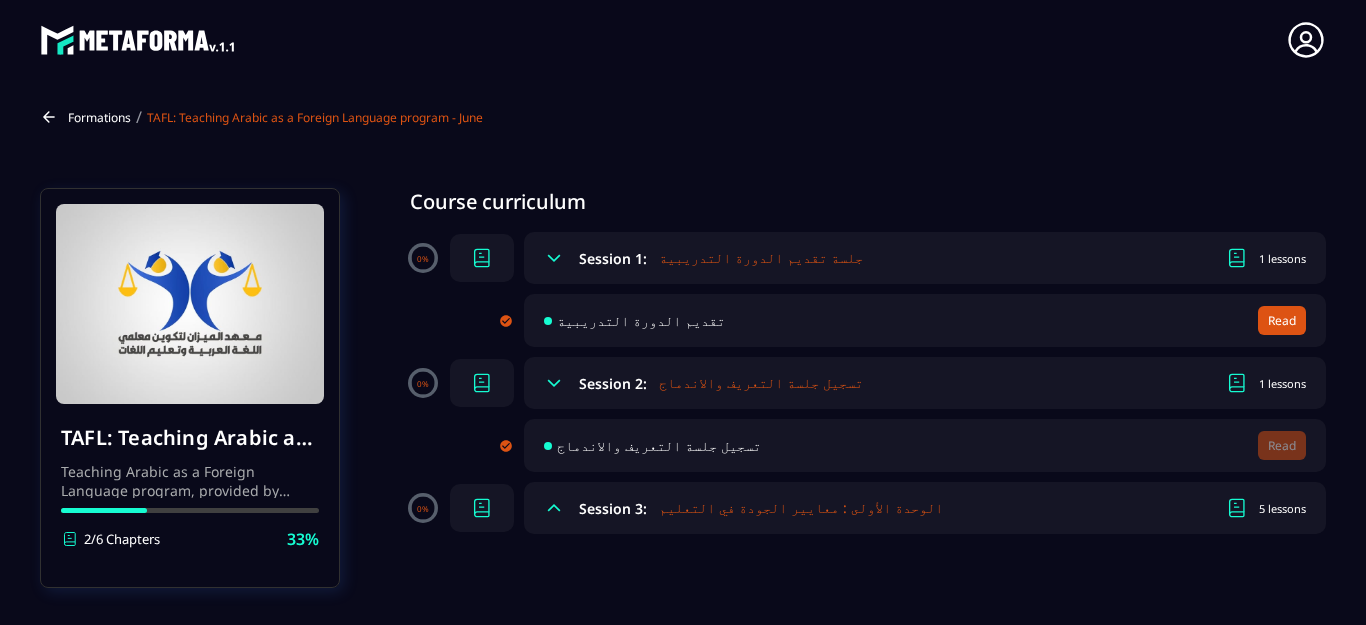 click 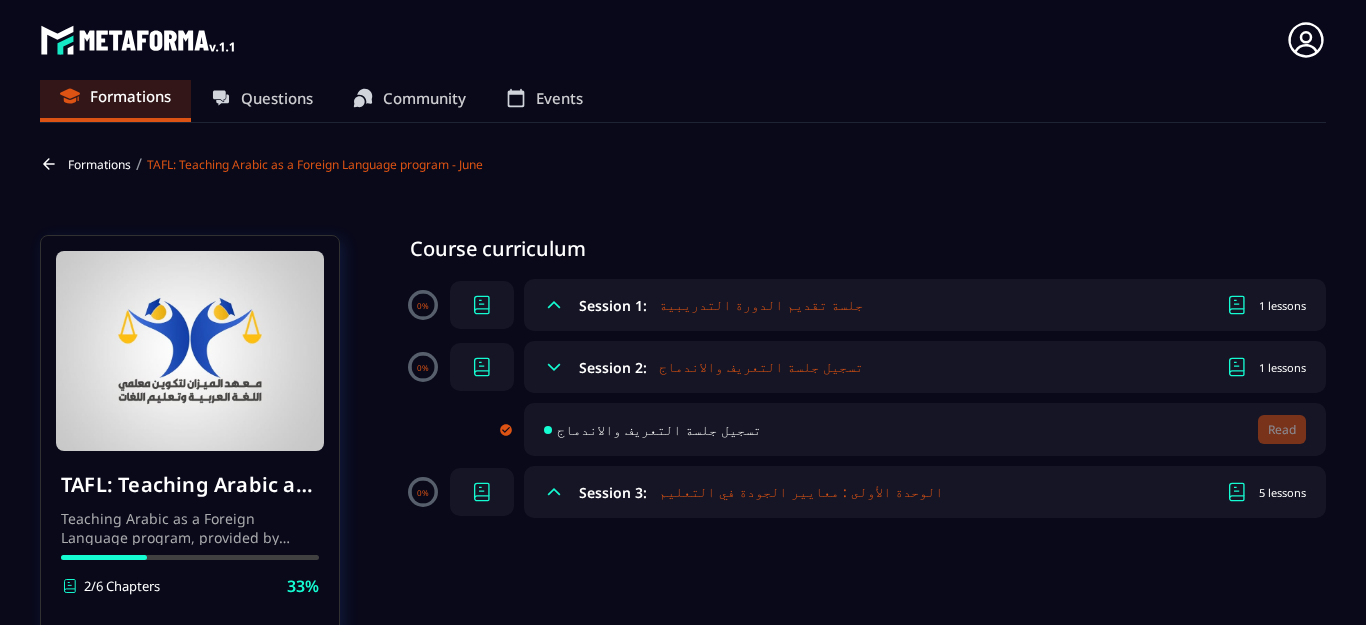 scroll, scrollTop: 0, scrollLeft: 0, axis: both 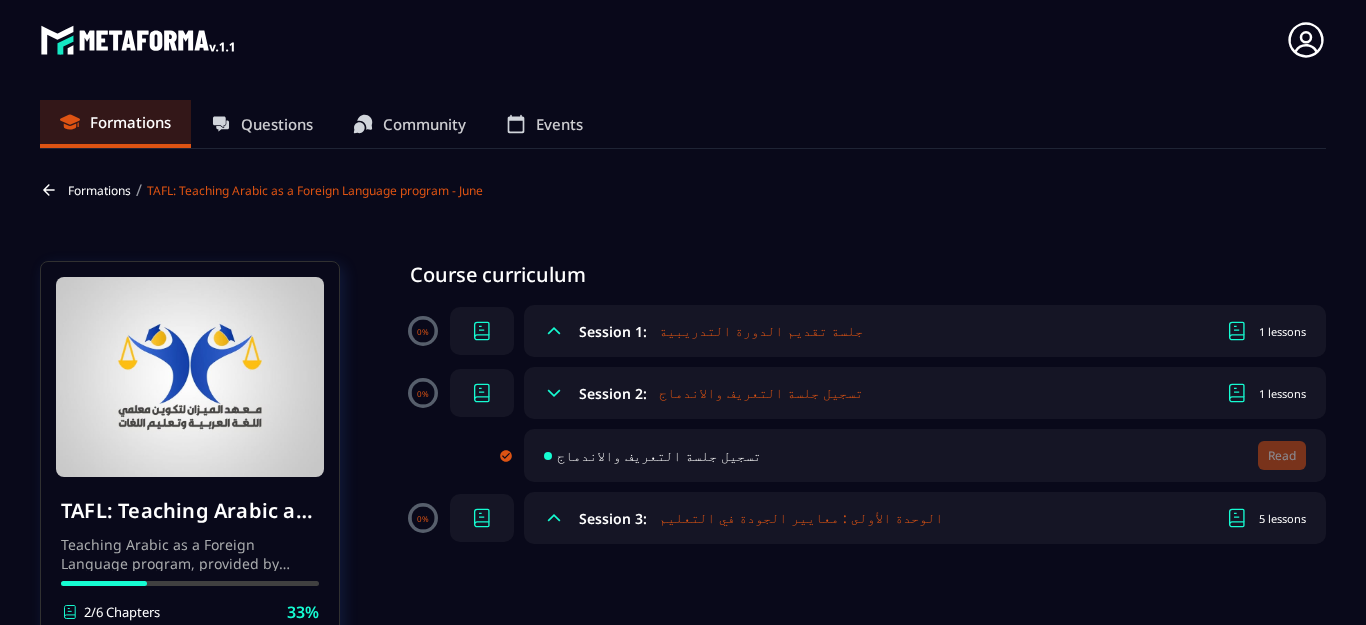 click on "Formations" at bounding box center [130, 122] 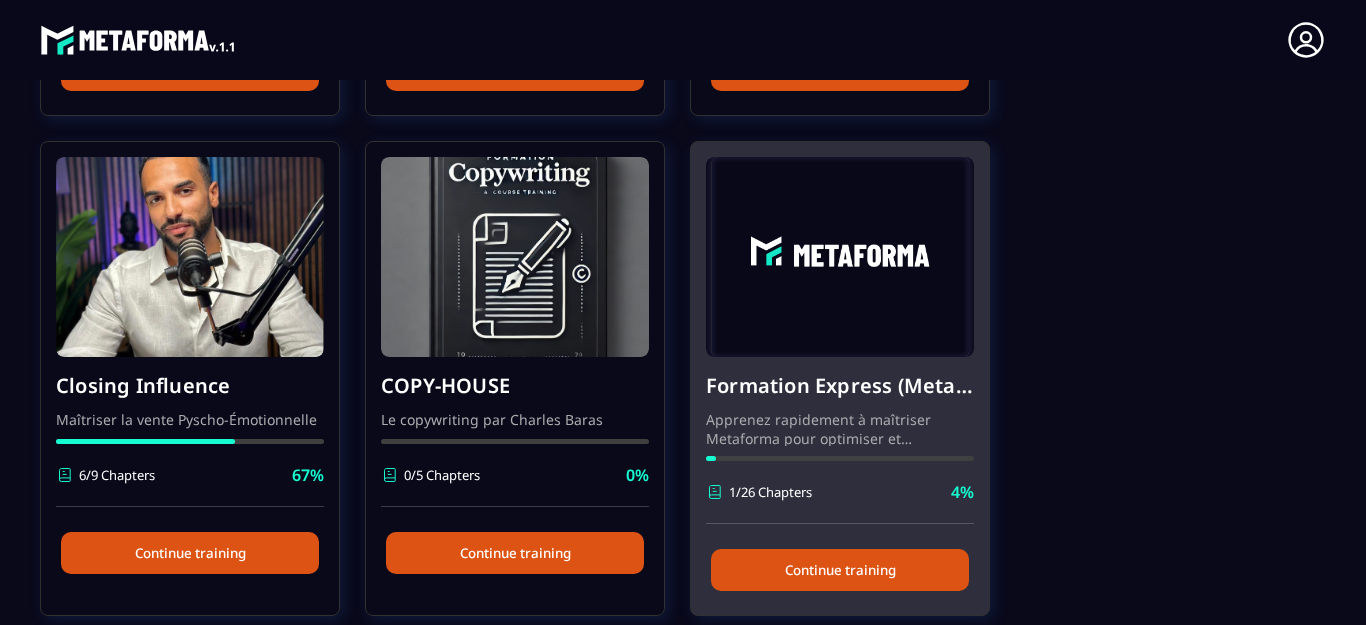 scroll, scrollTop: 800, scrollLeft: 0, axis: vertical 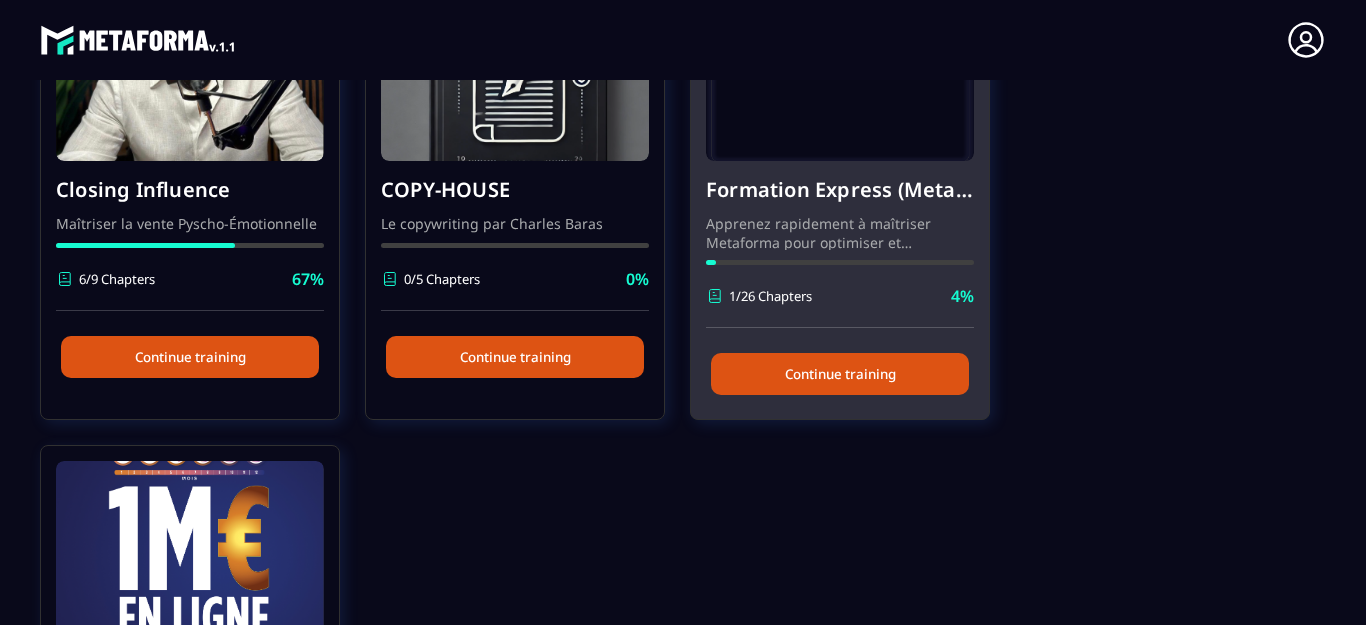 click on "Continue training" at bounding box center (840, 374) 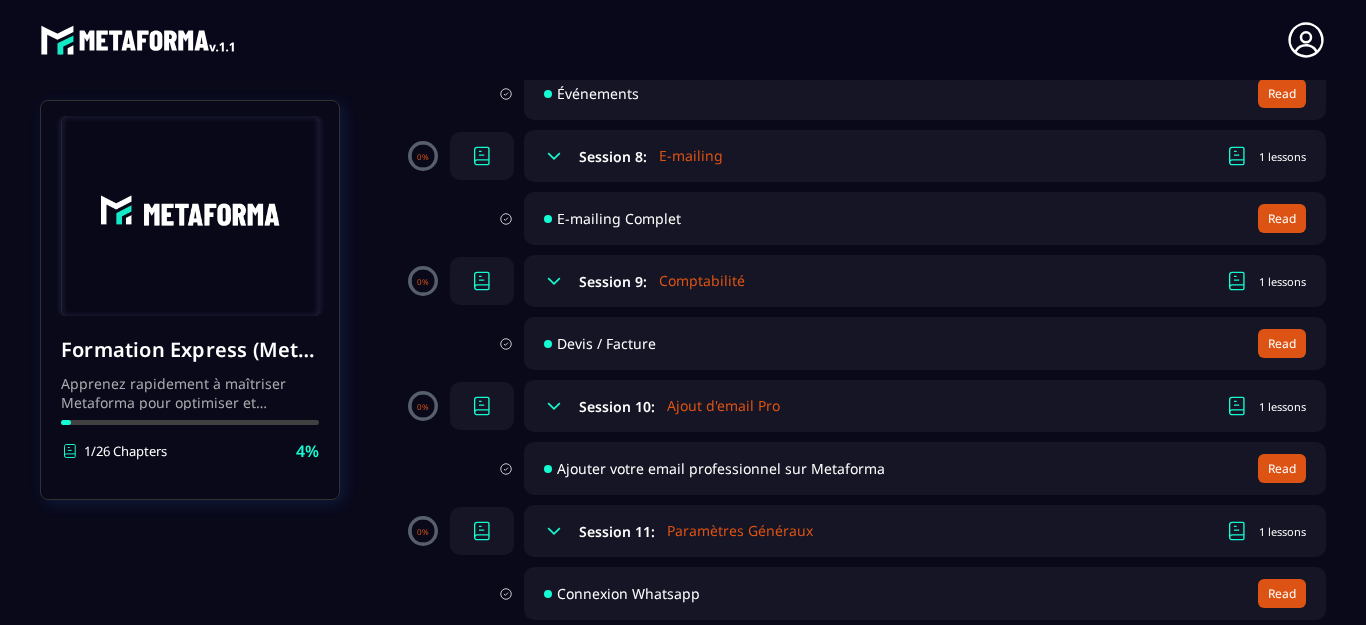 scroll, scrollTop: 2074, scrollLeft: 0, axis: vertical 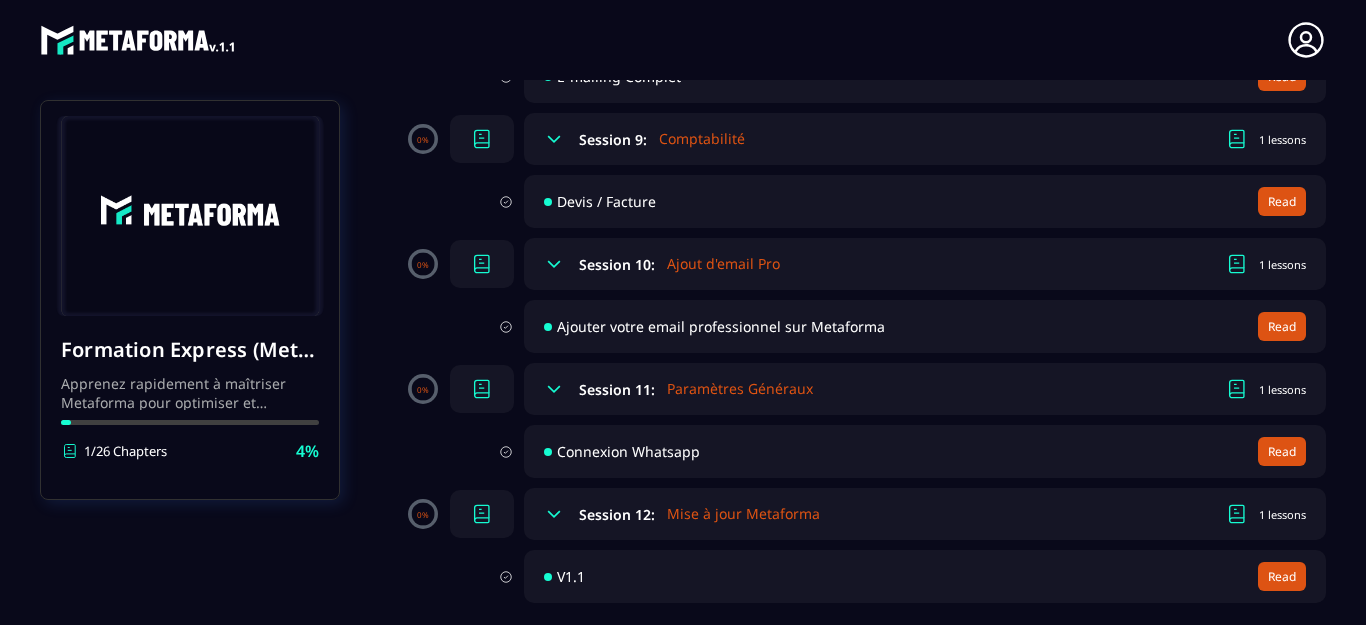 click on "Mise à jour Metaforma" at bounding box center (743, 514) 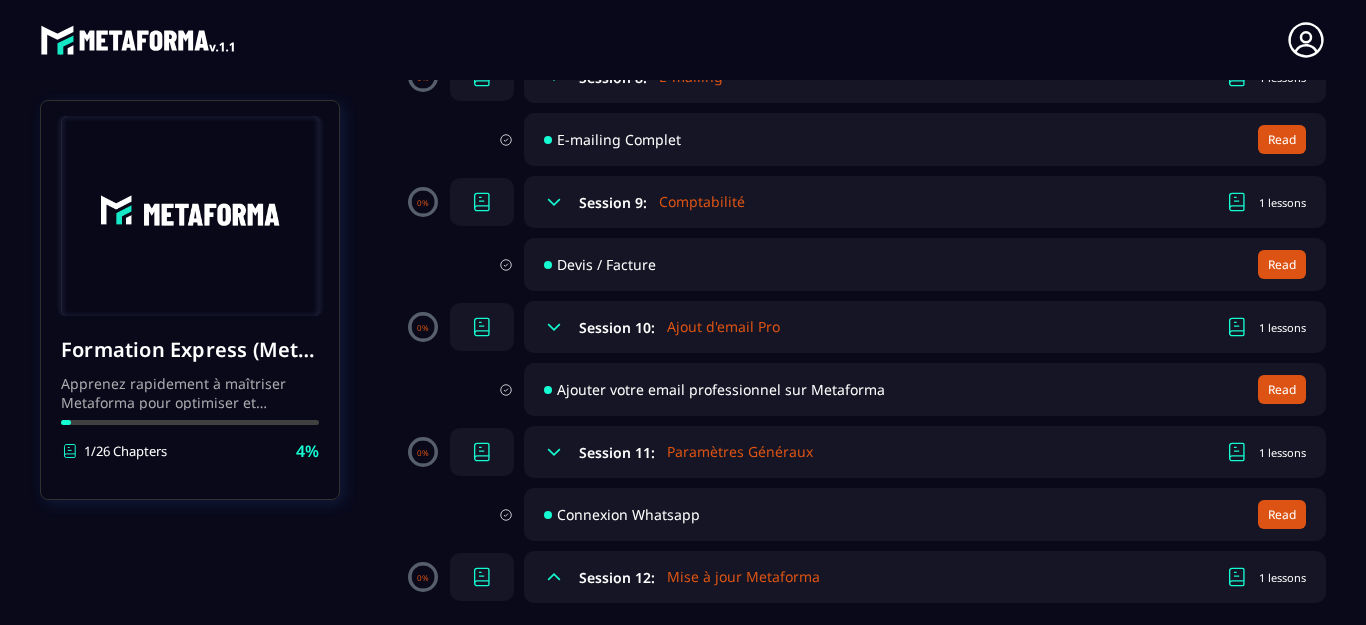 scroll, scrollTop: 2011, scrollLeft: 0, axis: vertical 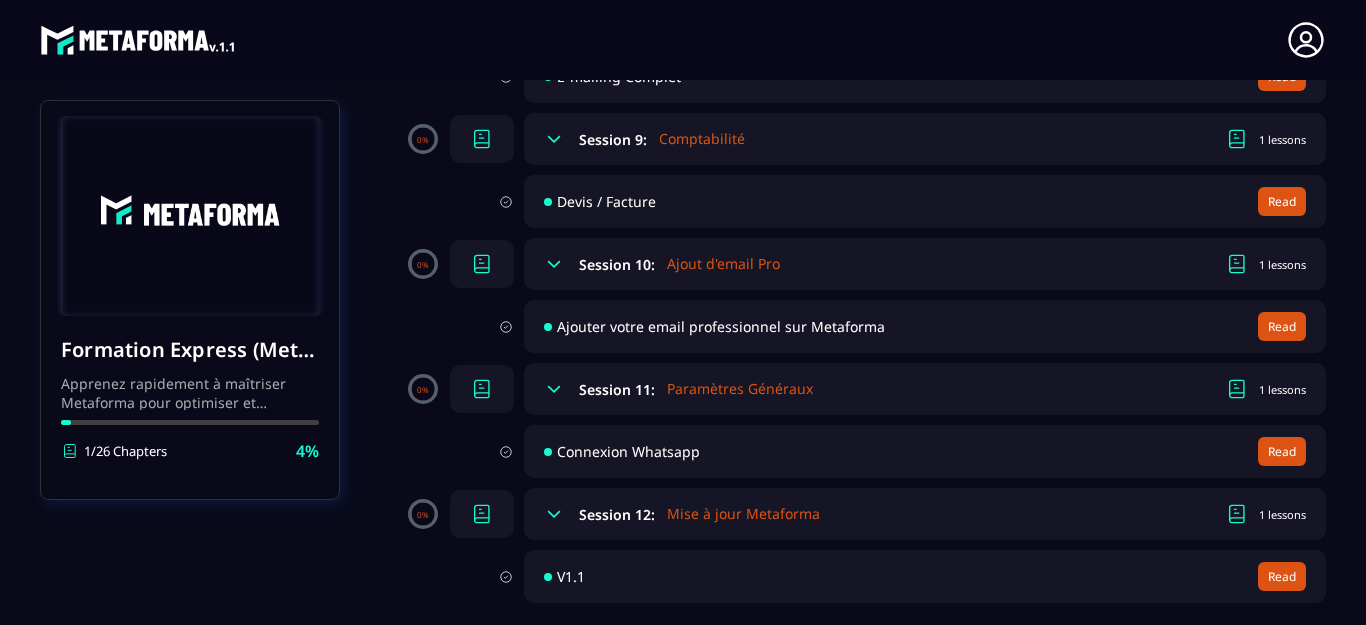 click on "Connexion Whatsapp" at bounding box center (628, 451) 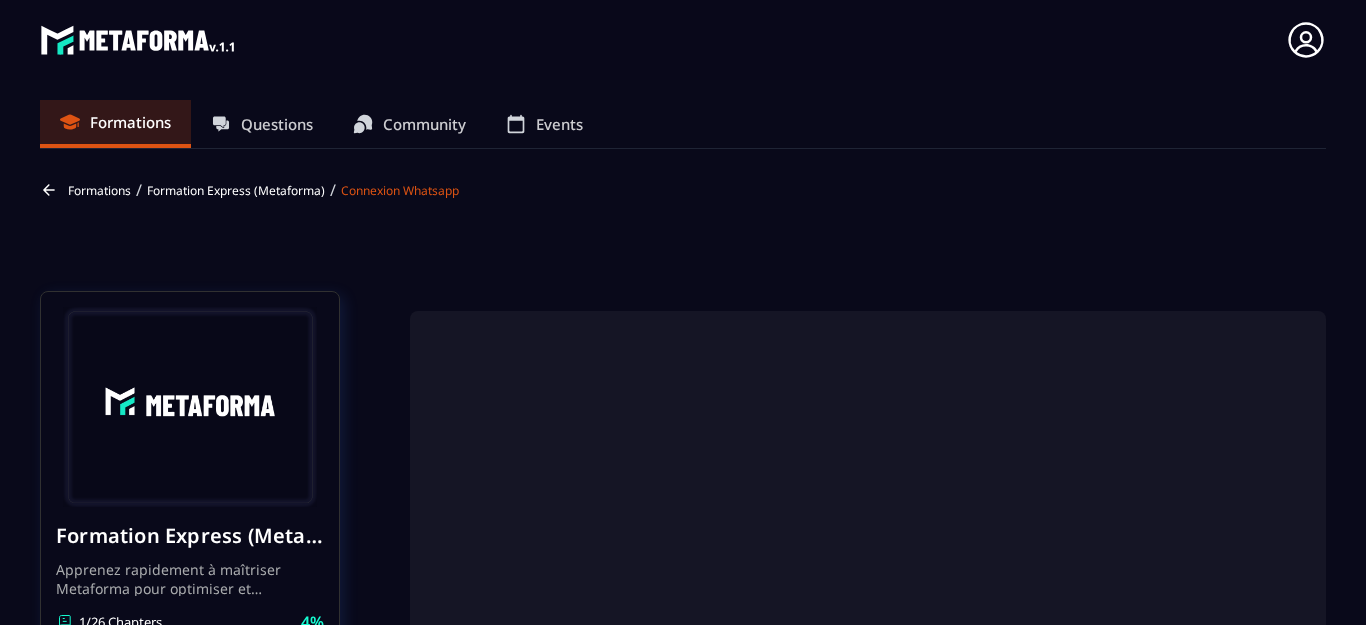 scroll, scrollTop: 8, scrollLeft: 0, axis: vertical 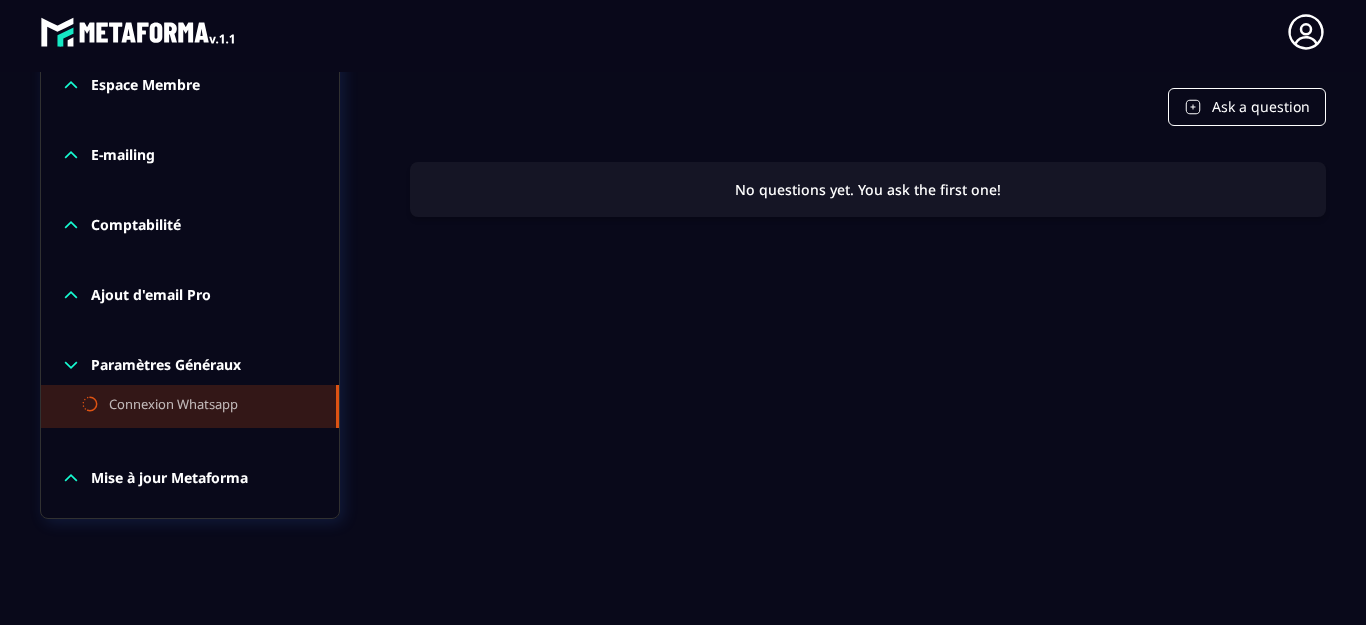 click on "Paramètres Généraux" at bounding box center (166, 365) 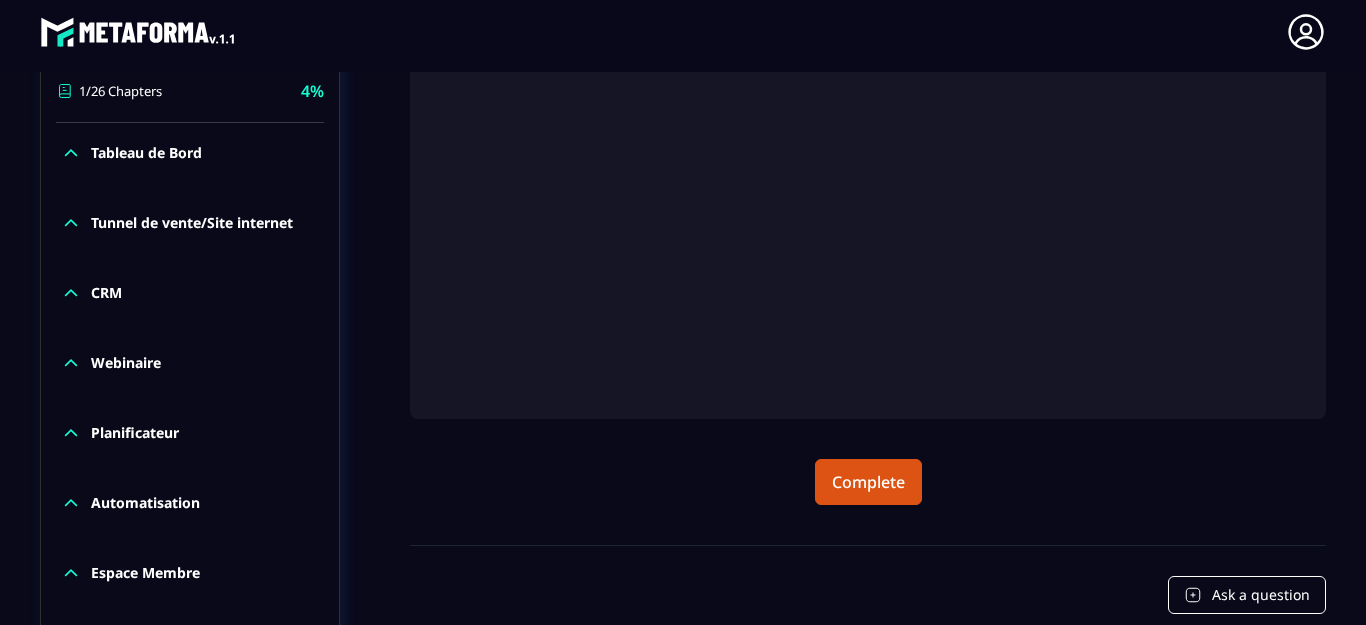 scroll, scrollTop: 387, scrollLeft: 0, axis: vertical 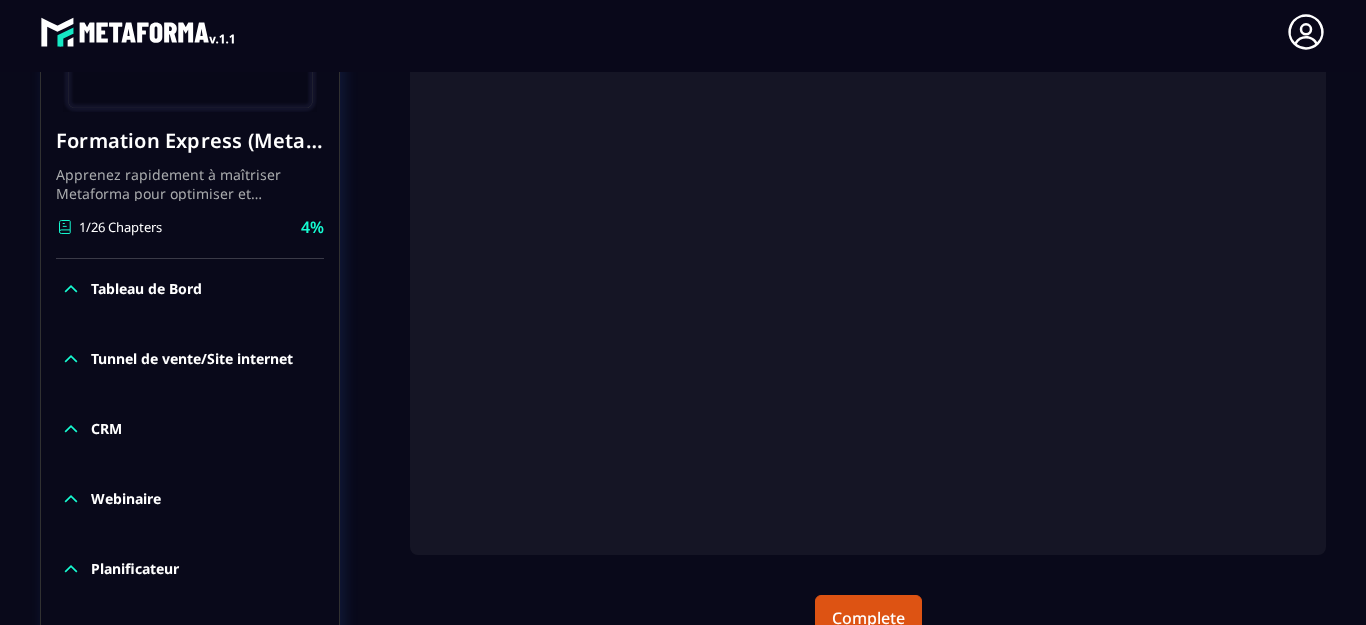 click on "Tableau de Bord" at bounding box center [146, 289] 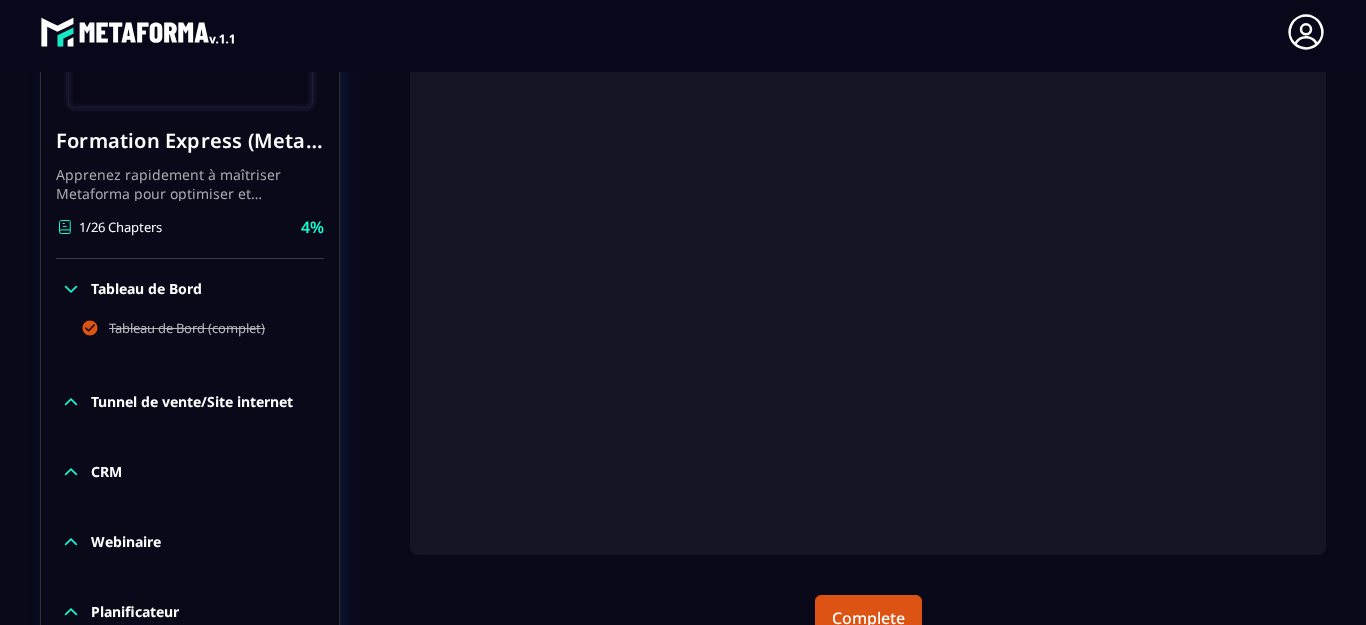 click on "Tunnel de vente/Site internet" at bounding box center [192, 402] 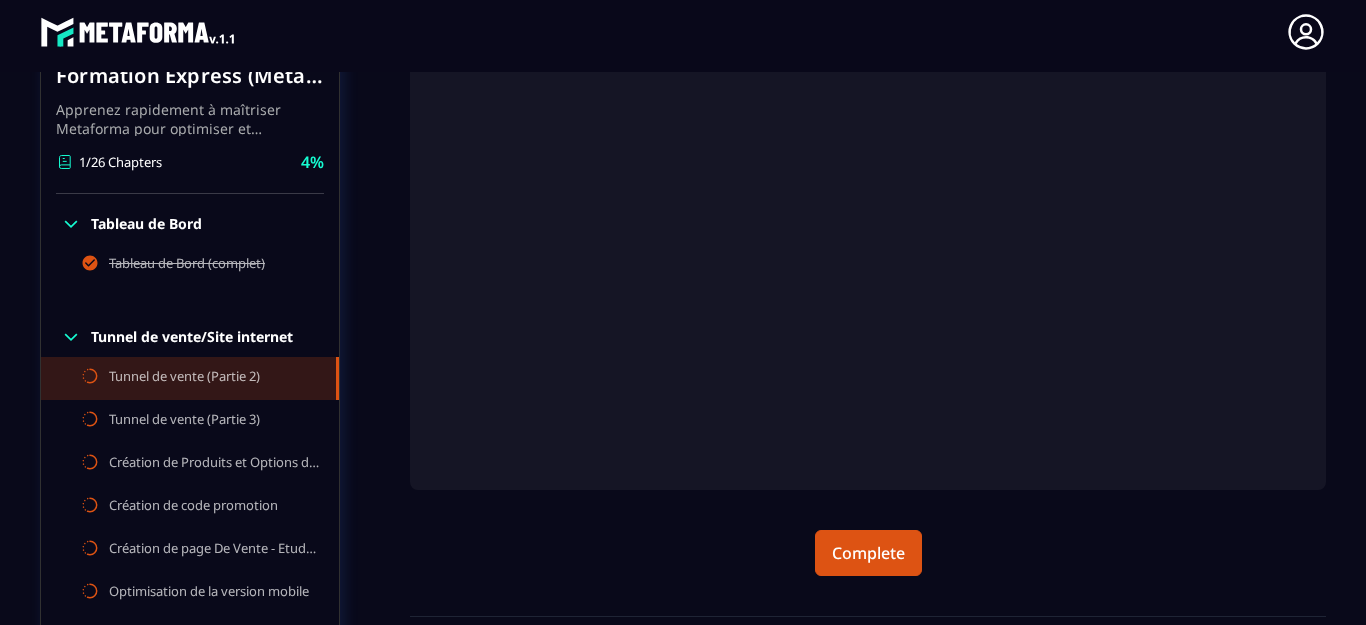 scroll, scrollTop: 487, scrollLeft: 0, axis: vertical 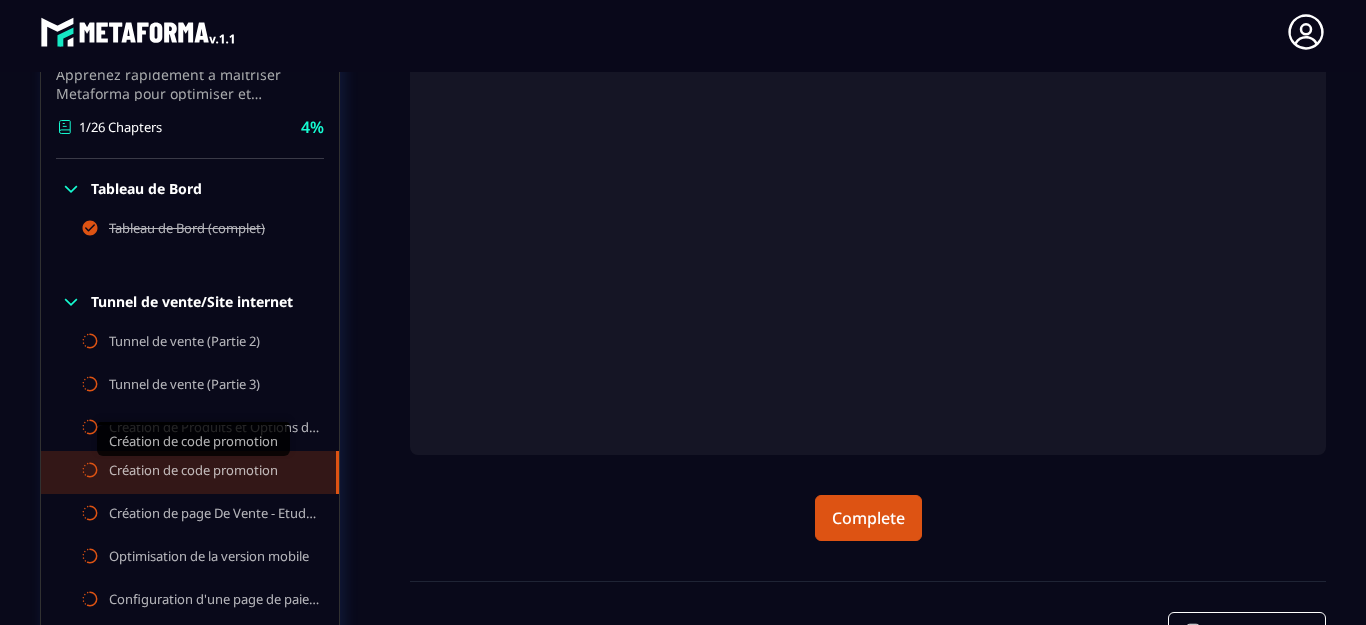 click on "Création de code promotion" at bounding box center [193, 472] 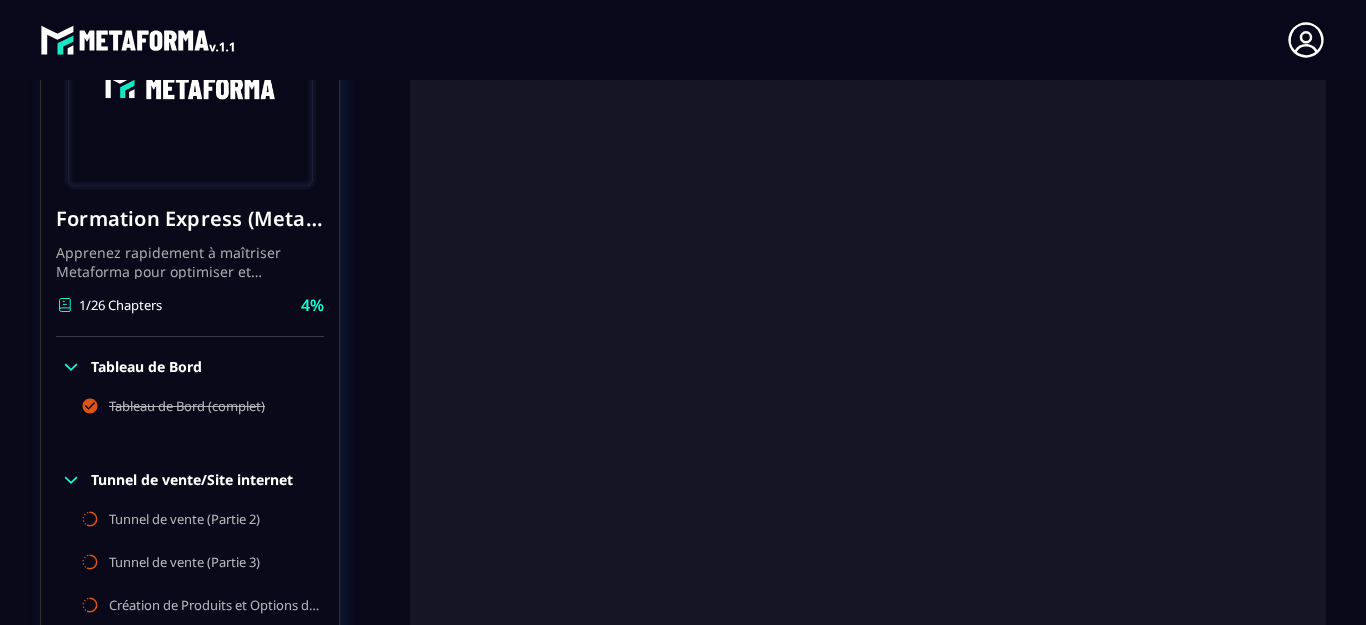 scroll, scrollTop: 8, scrollLeft: 0, axis: vertical 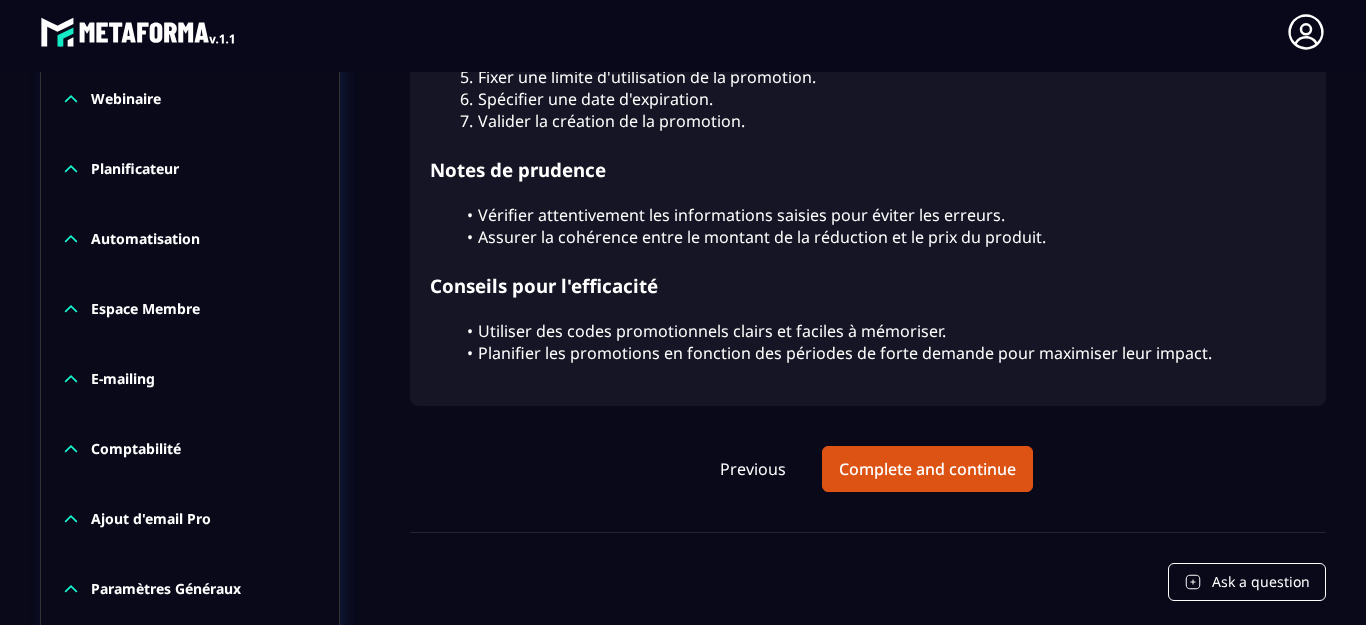 click on "Espace Membre" at bounding box center (145, 309) 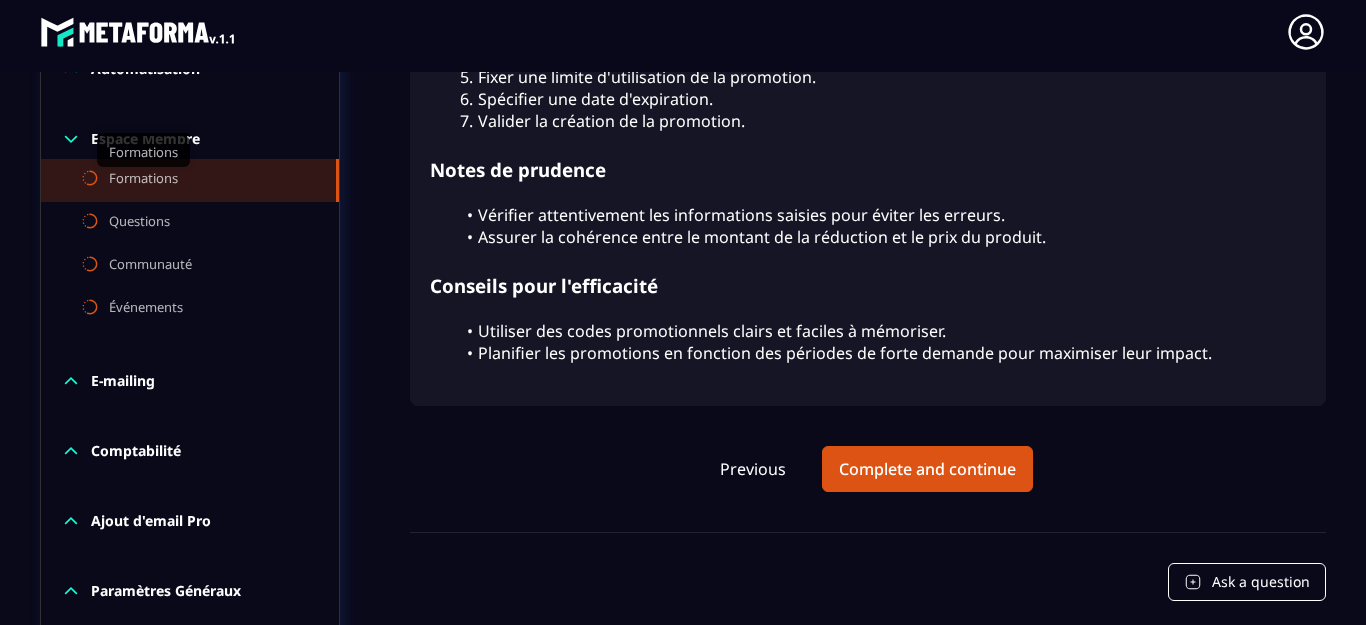 click on "Formations" at bounding box center [143, 180] 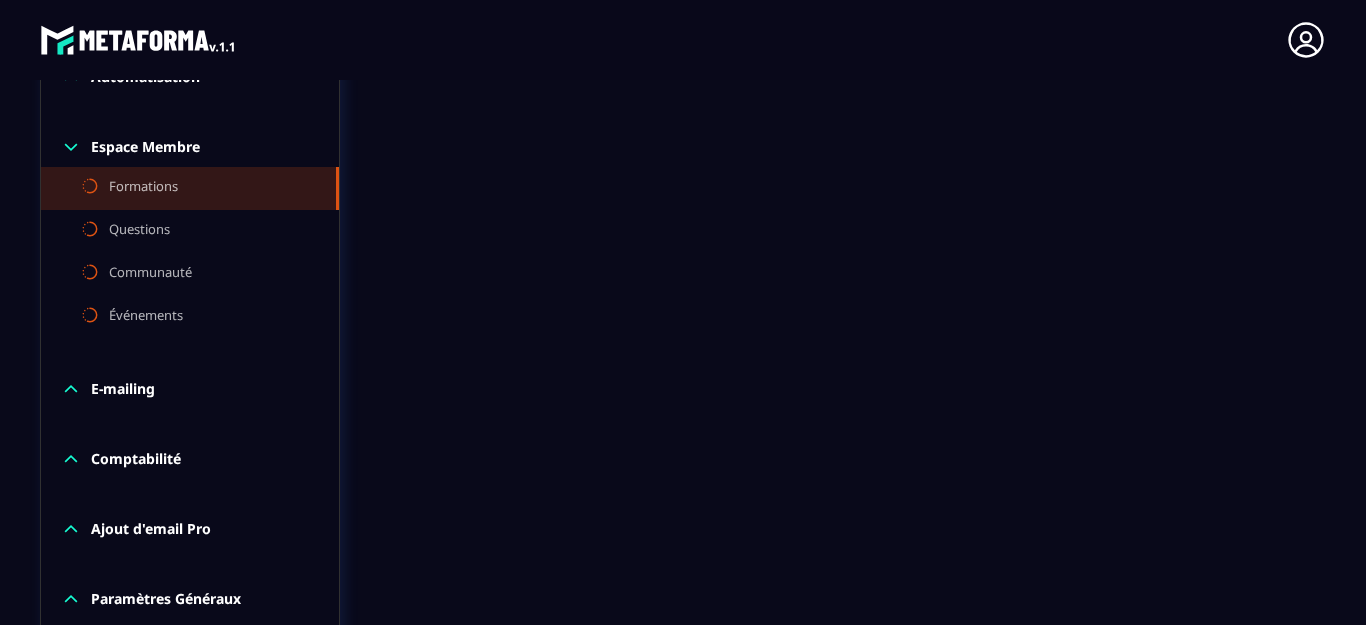 scroll, scrollTop: 8, scrollLeft: 0, axis: vertical 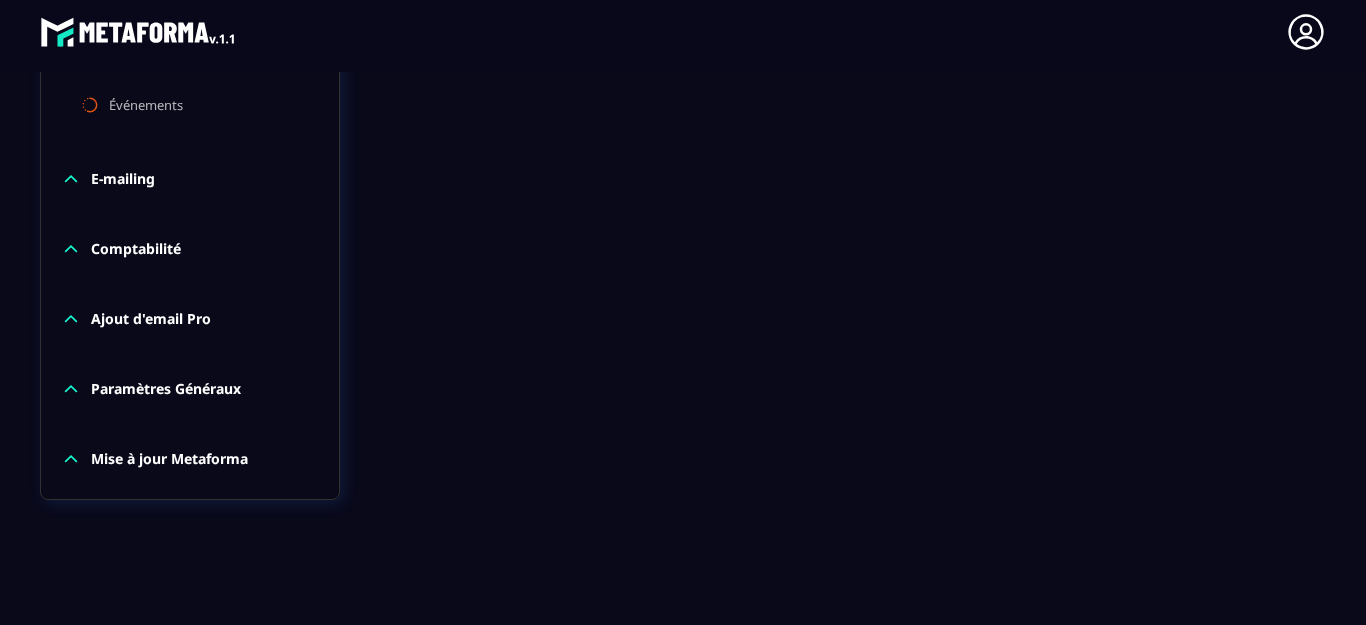 click on "Paramètres Généraux" at bounding box center [166, 389] 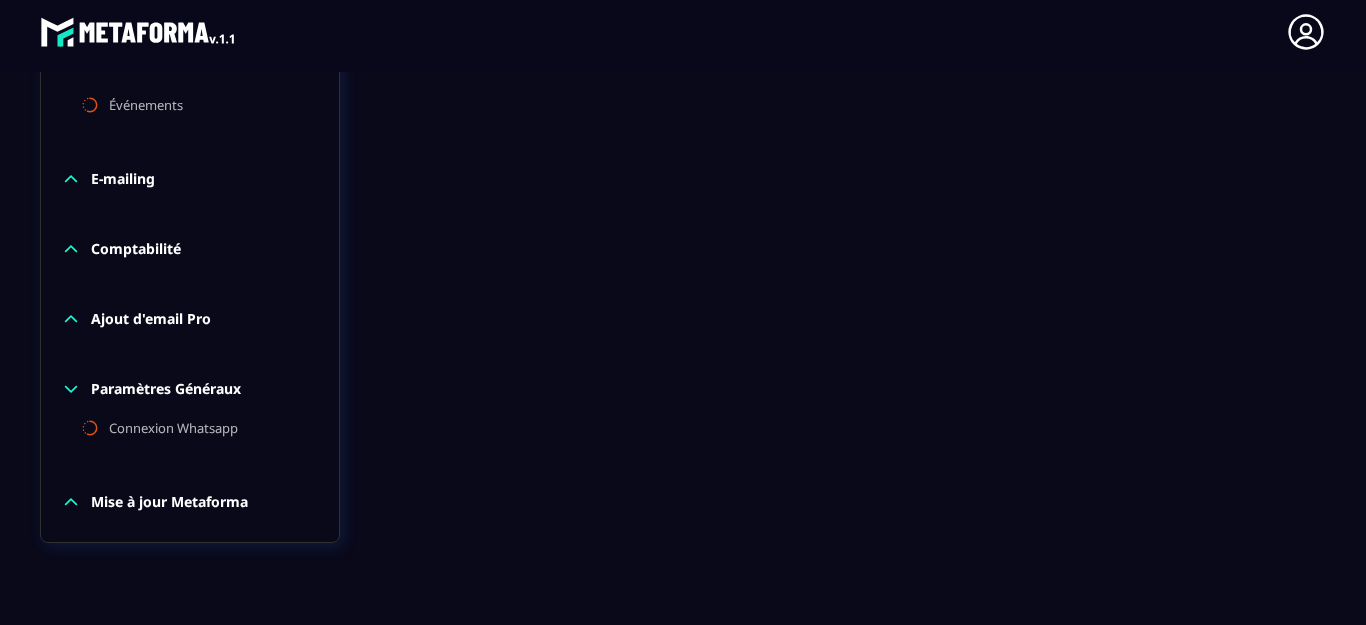 click on "Ajout d'email Pro" at bounding box center (151, 319) 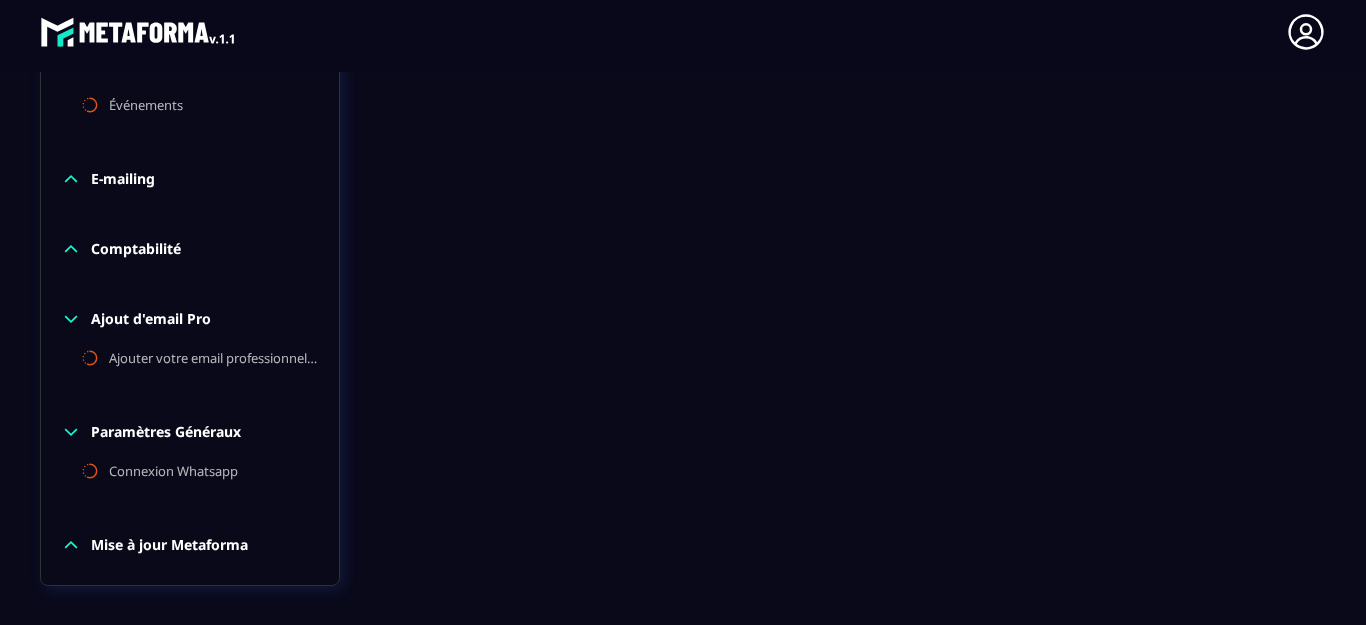 click on "Comptabilité" at bounding box center (136, 249) 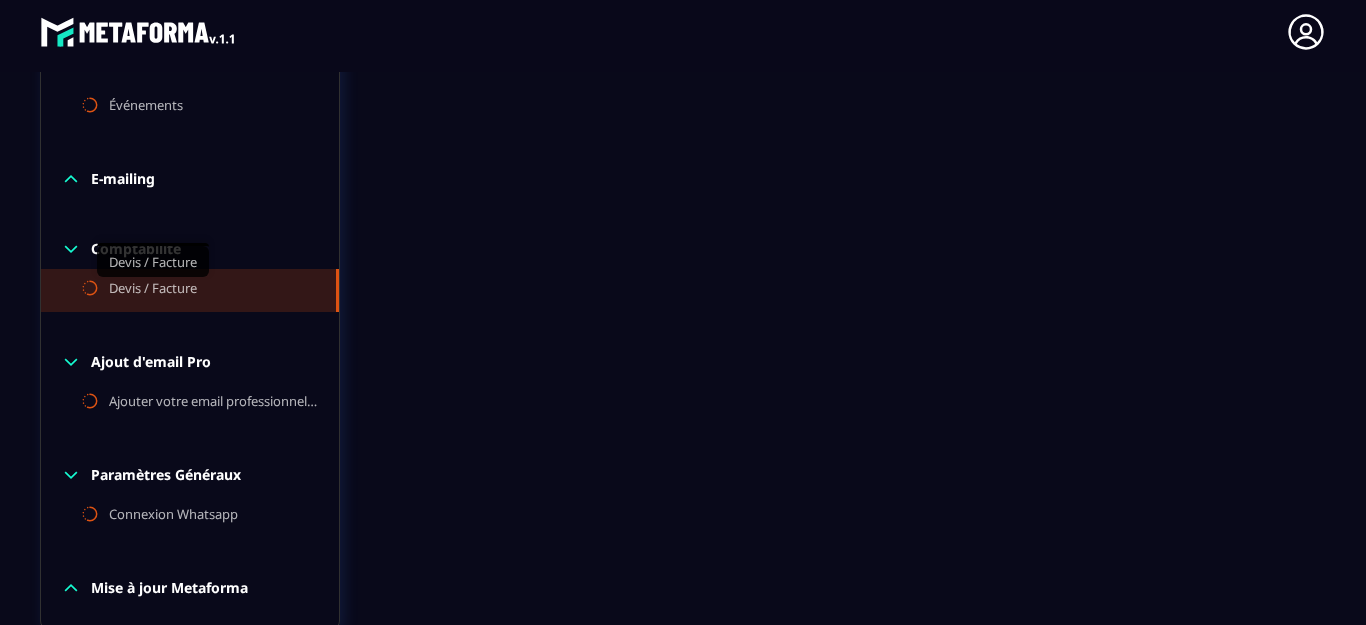 click on "Devis / Facture" at bounding box center [153, 290] 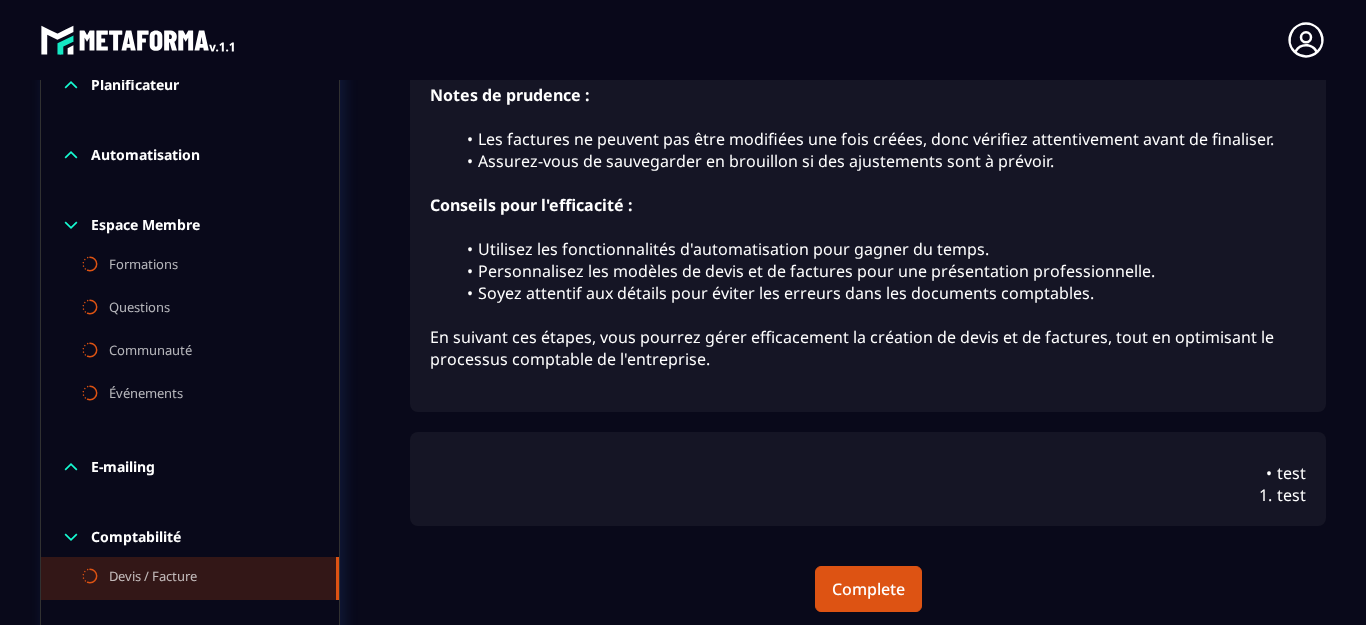 scroll, scrollTop: 8, scrollLeft: 0, axis: vertical 